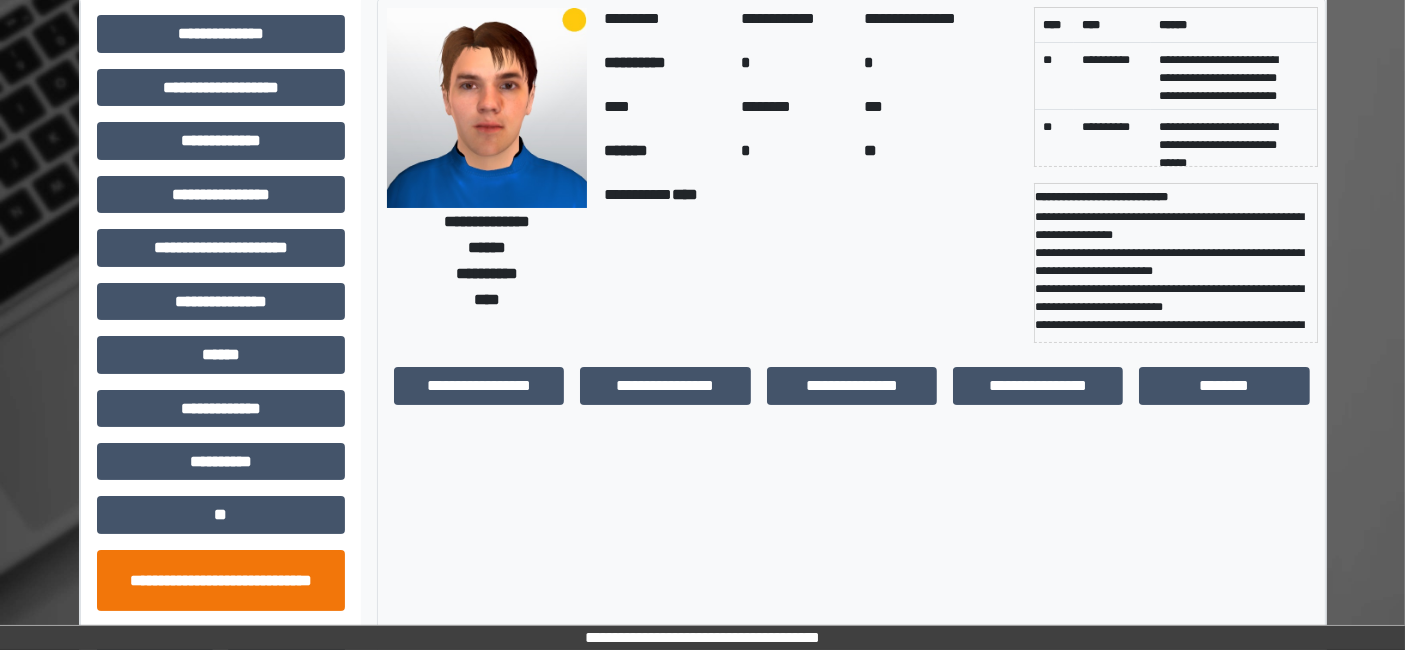 scroll, scrollTop: 269, scrollLeft: 0, axis: vertical 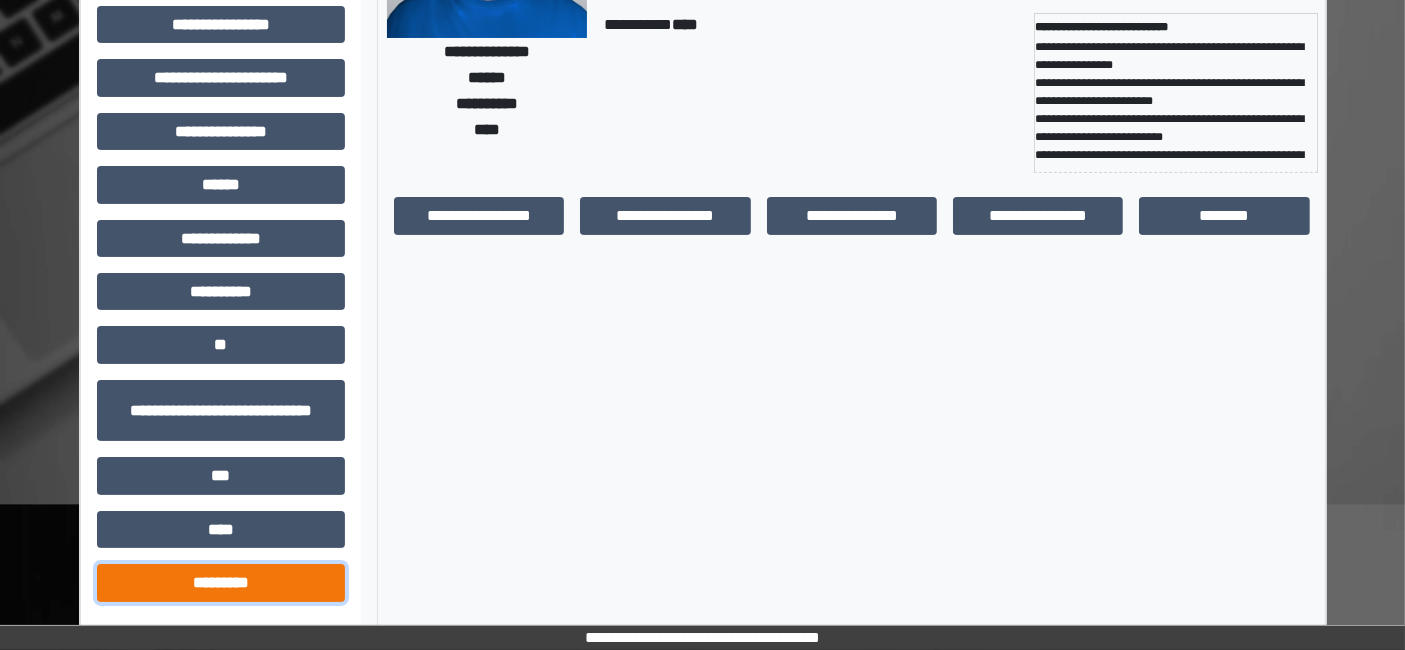 click on "*********" at bounding box center (221, 582) 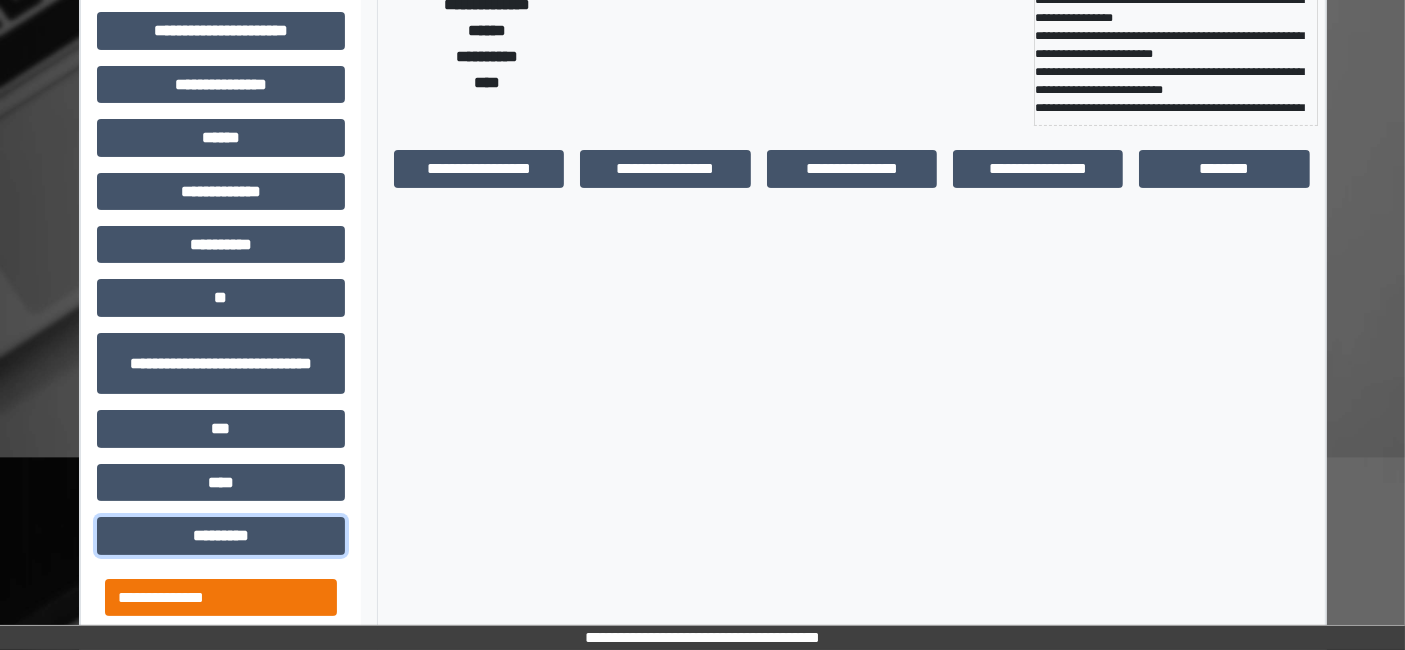 scroll, scrollTop: 338, scrollLeft: 0, axis: vertical 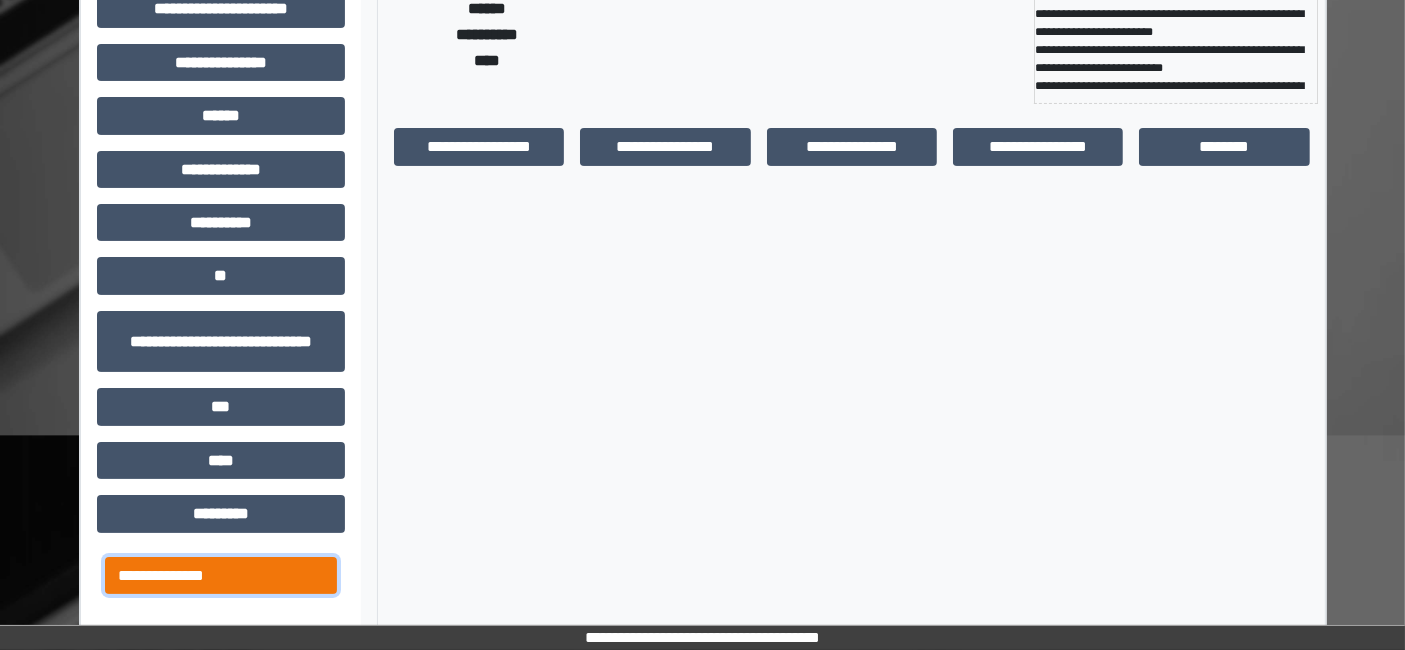 click on "**********" at bounding box center [221, 575] 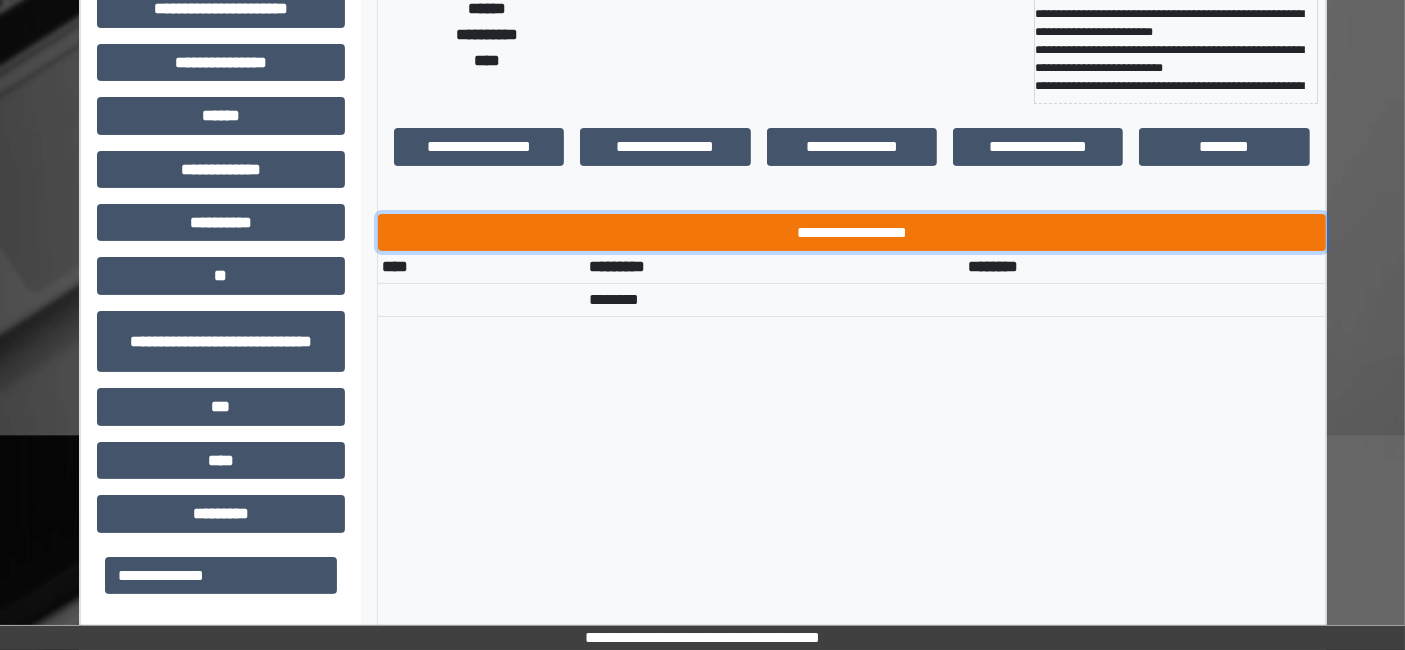 click on "**********" at bounding box center [852, 232] 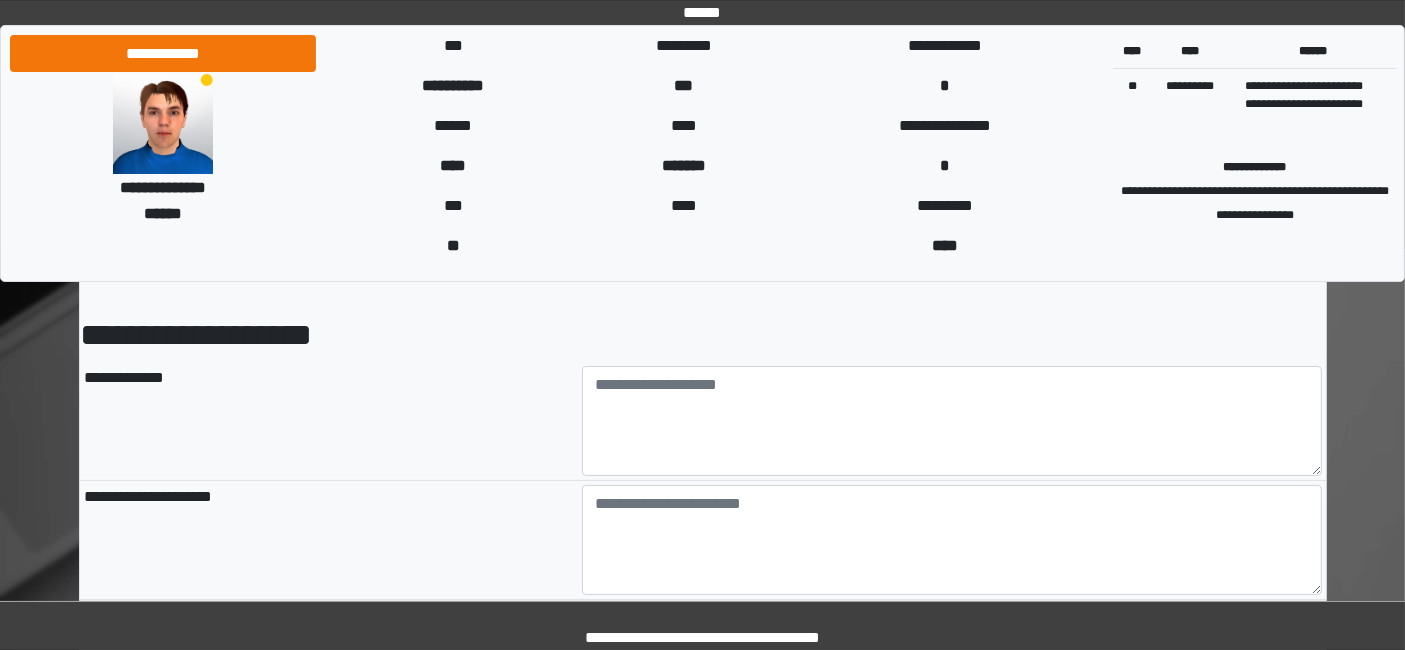 scroll, scrollTop: 111, scrollLeft: 0, axis: vertical 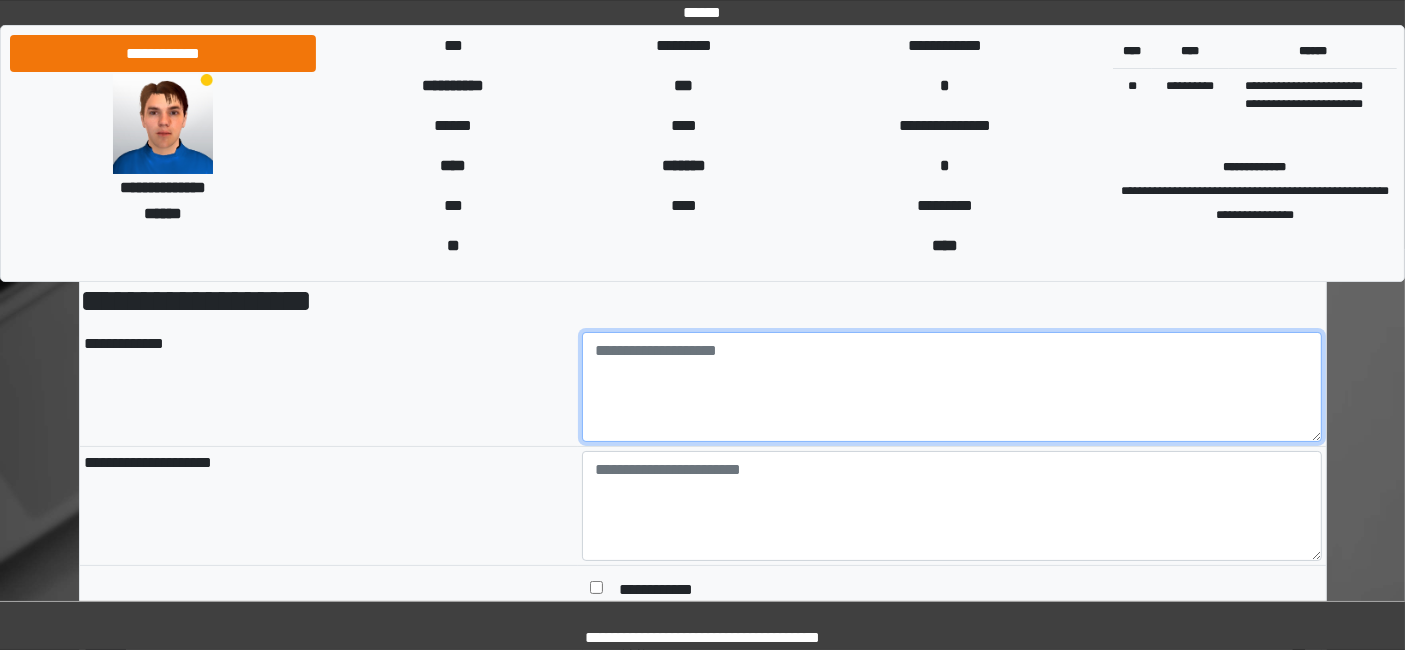 click at bounding box center [952, 387] 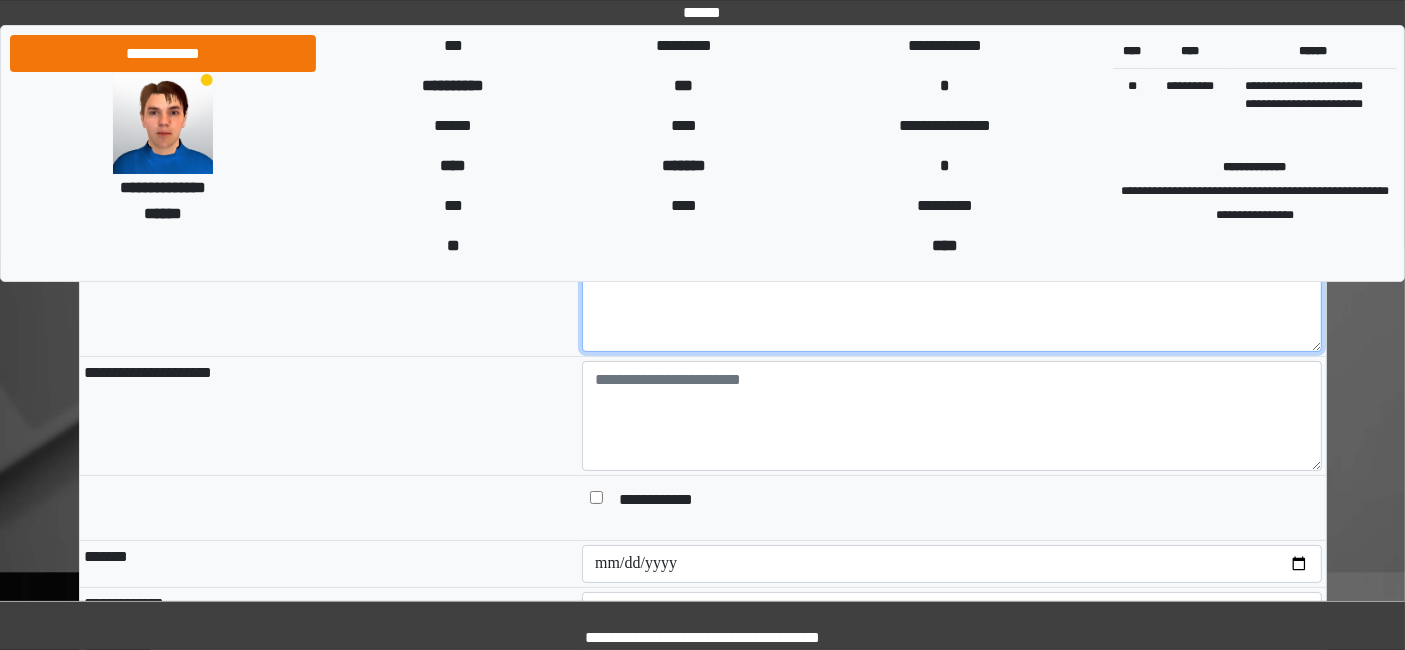 scroll, scrollTop: 222, scrollLeft: 0, axis: vertical 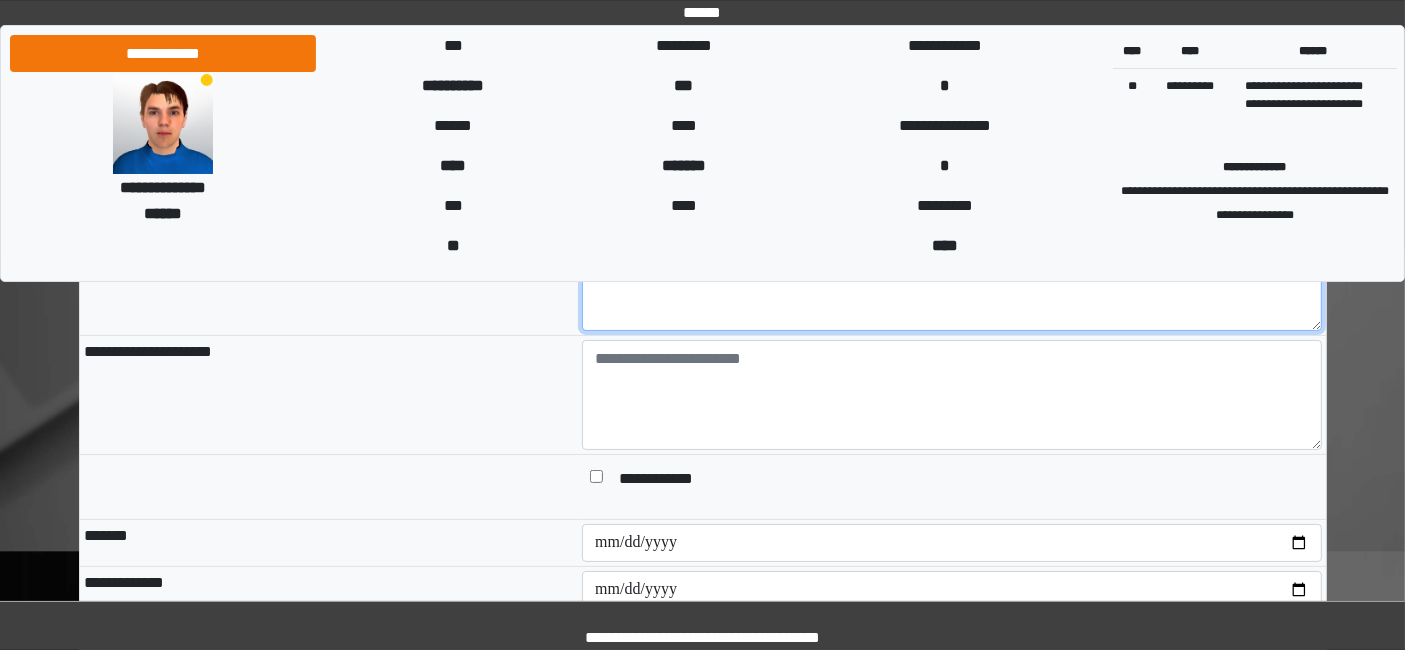 type on "**********" 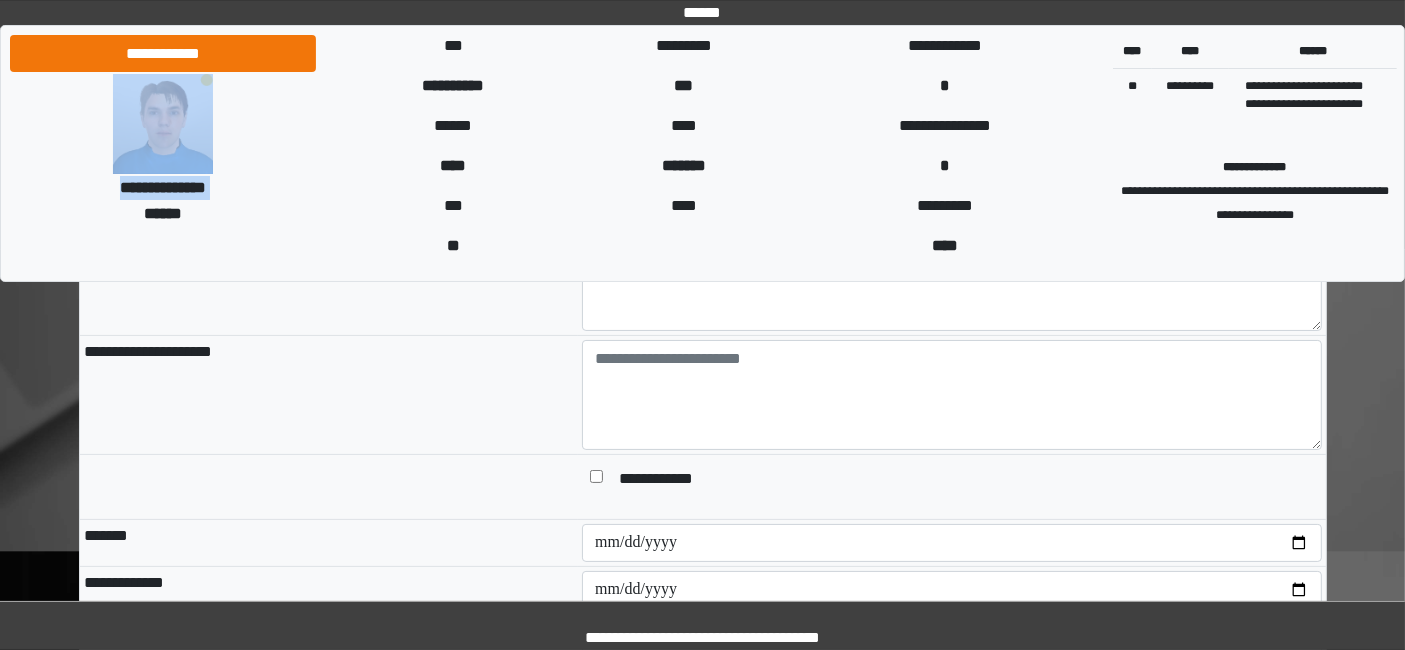 drag, startPoint x: 120, startPoint y: 216, endPoint x: 207, endPoint y: 230, distance: 88.11924 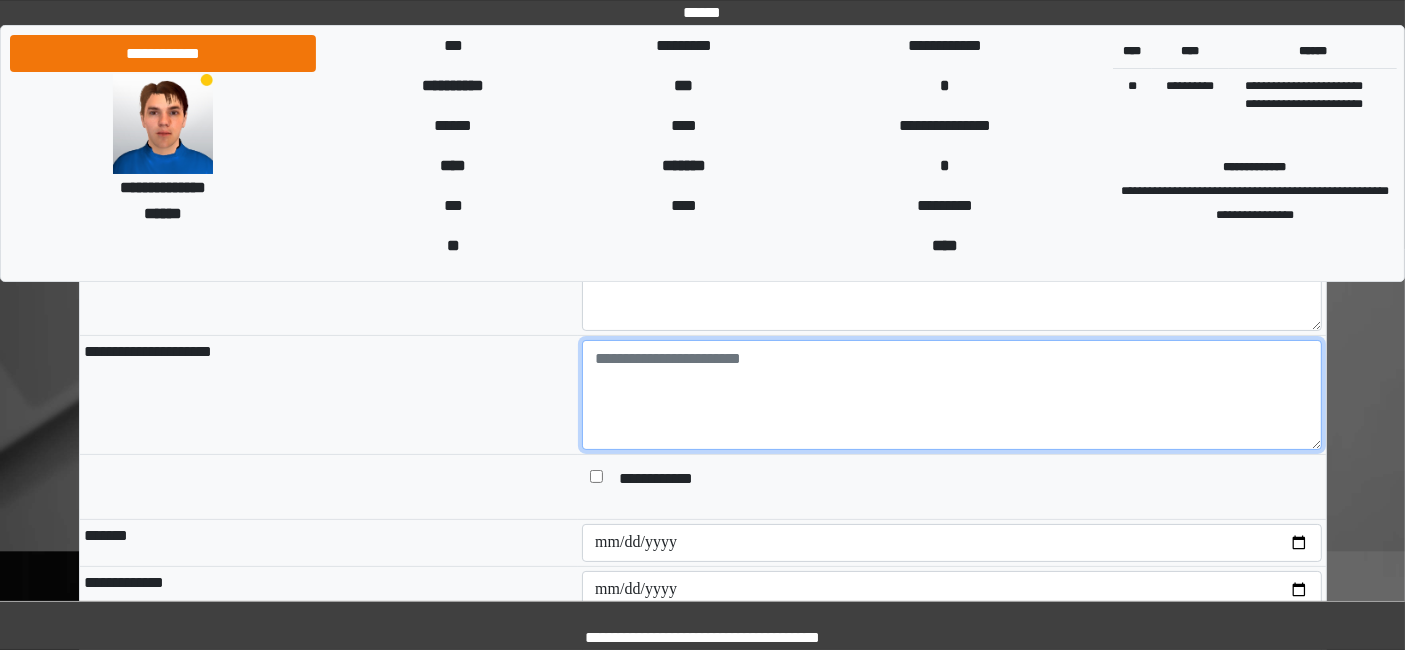 paste on "******" 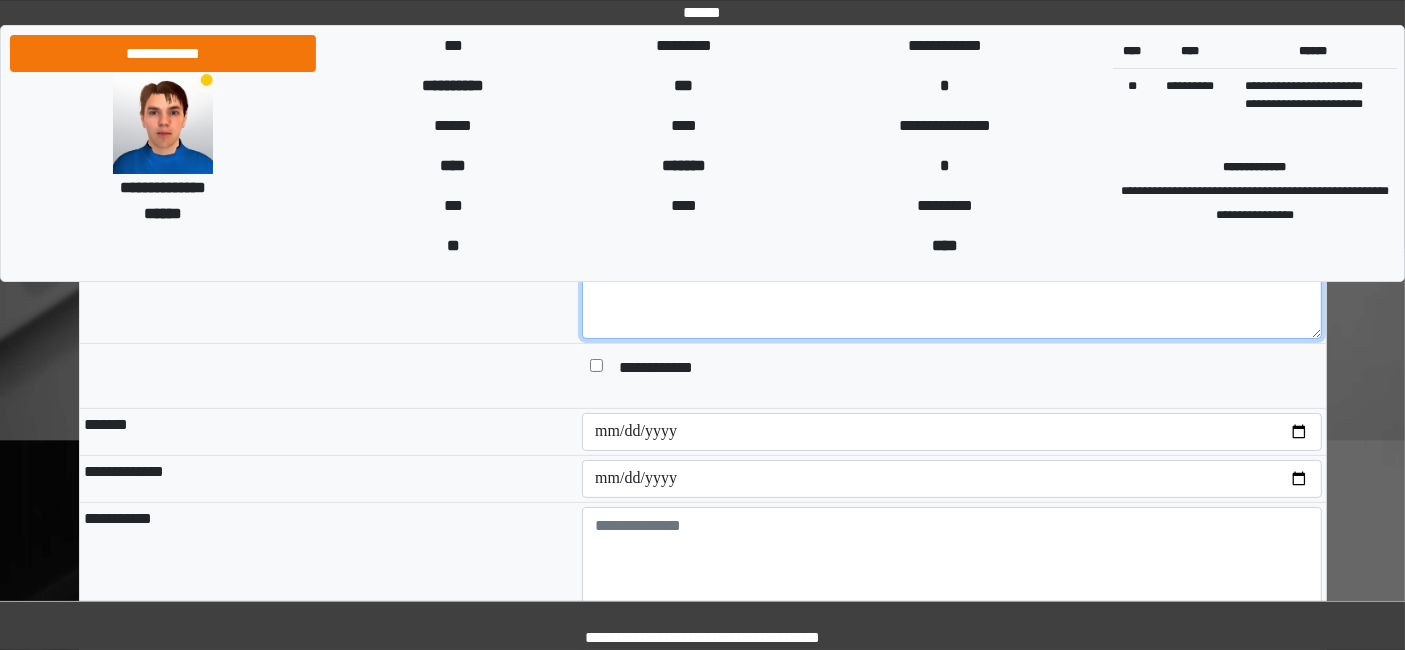 scroll, scrollTop: 444, scrollLeft: 0, axis: vertical 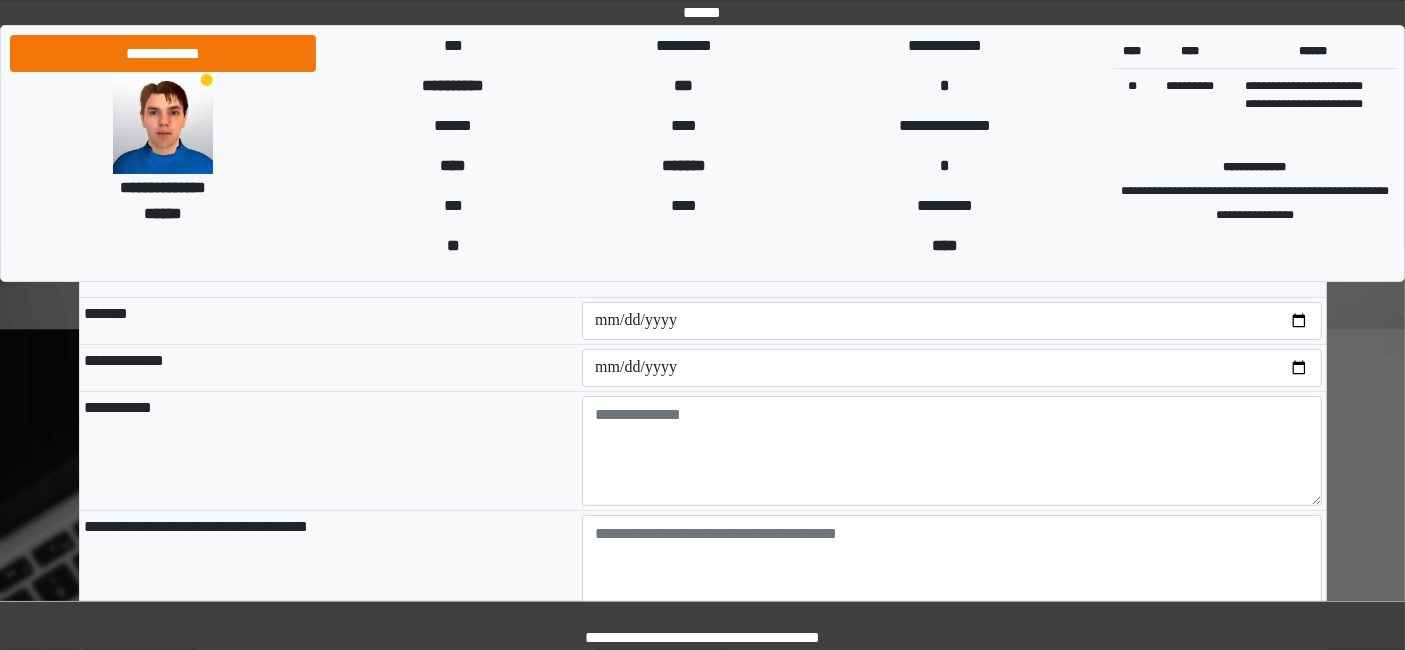 type on "******" 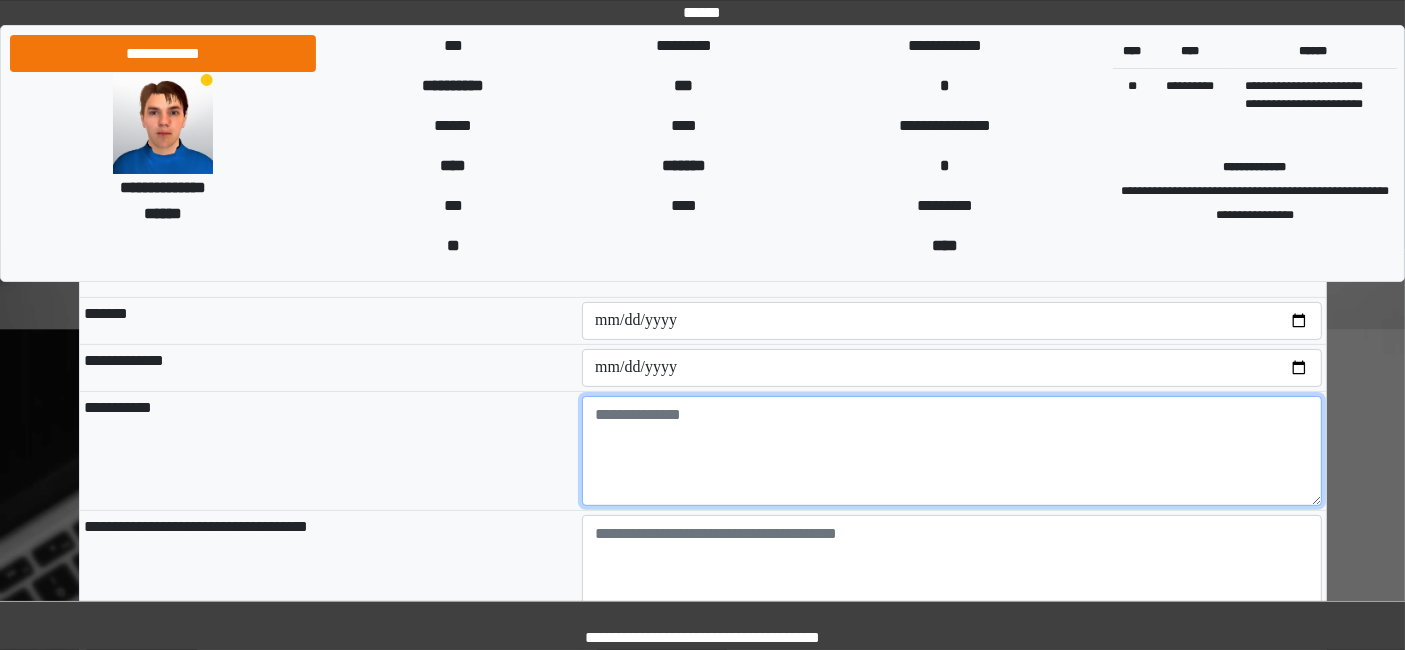 click at bounding box center [952, 451] 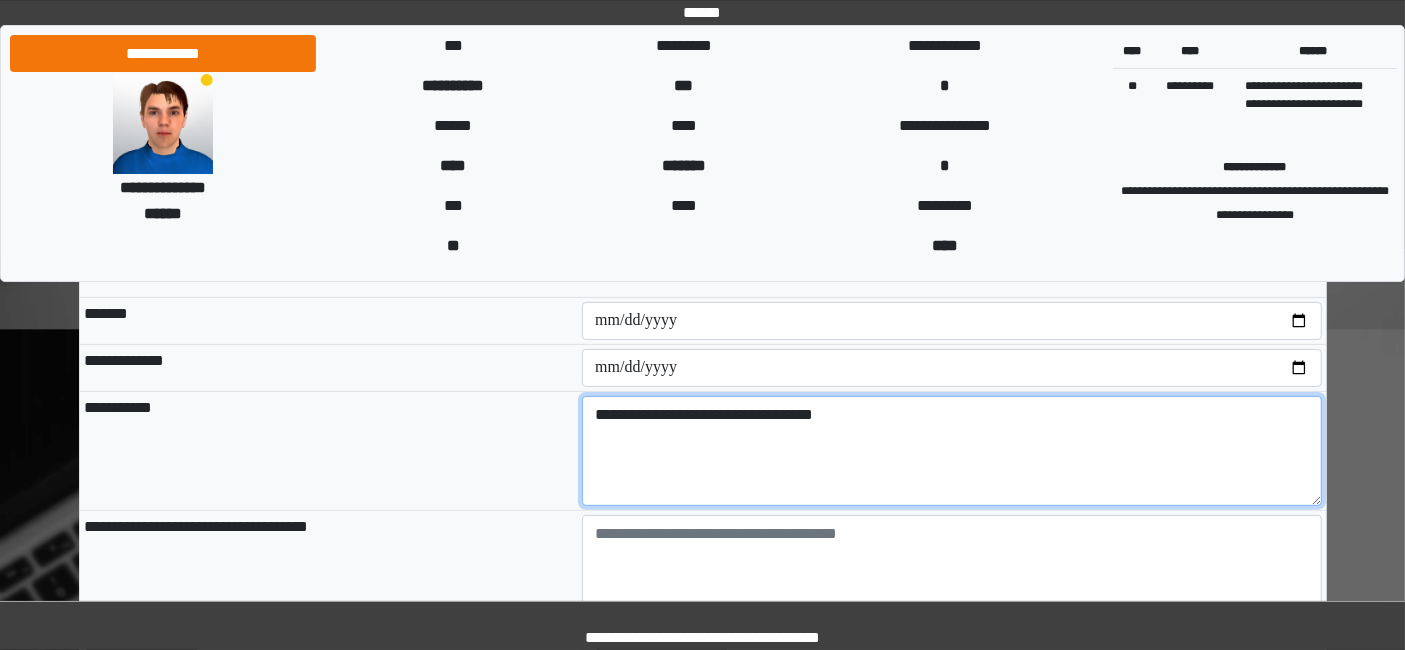 click on "**********" at bounding box center (952, 451) 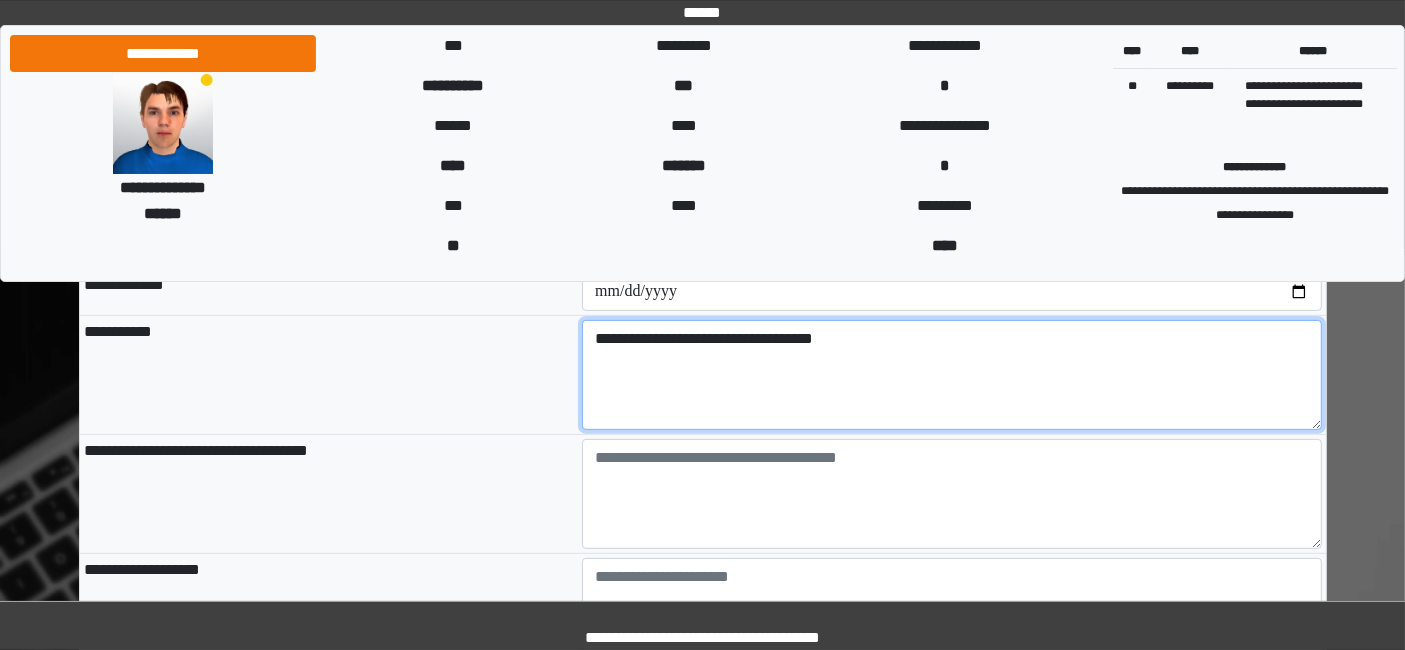 scroll, scrollTop: 555, scrollLeft: 0, axis: vertical 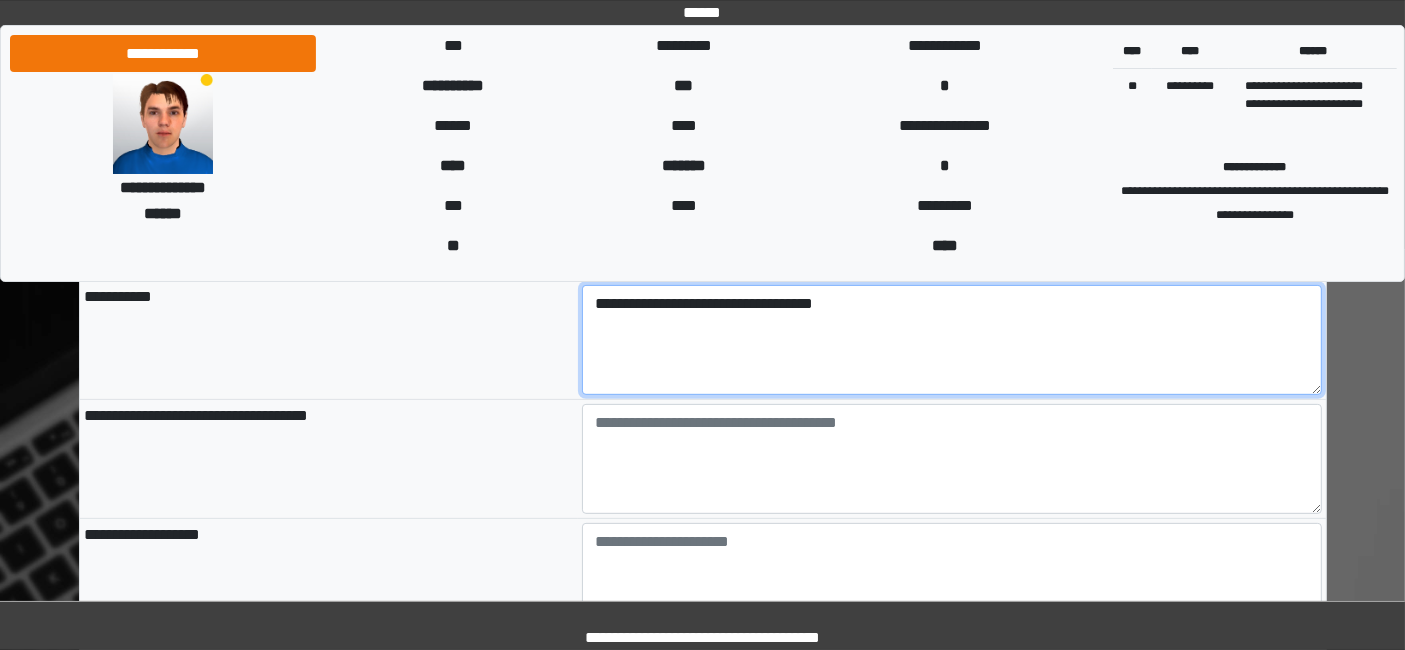 type on "**********" 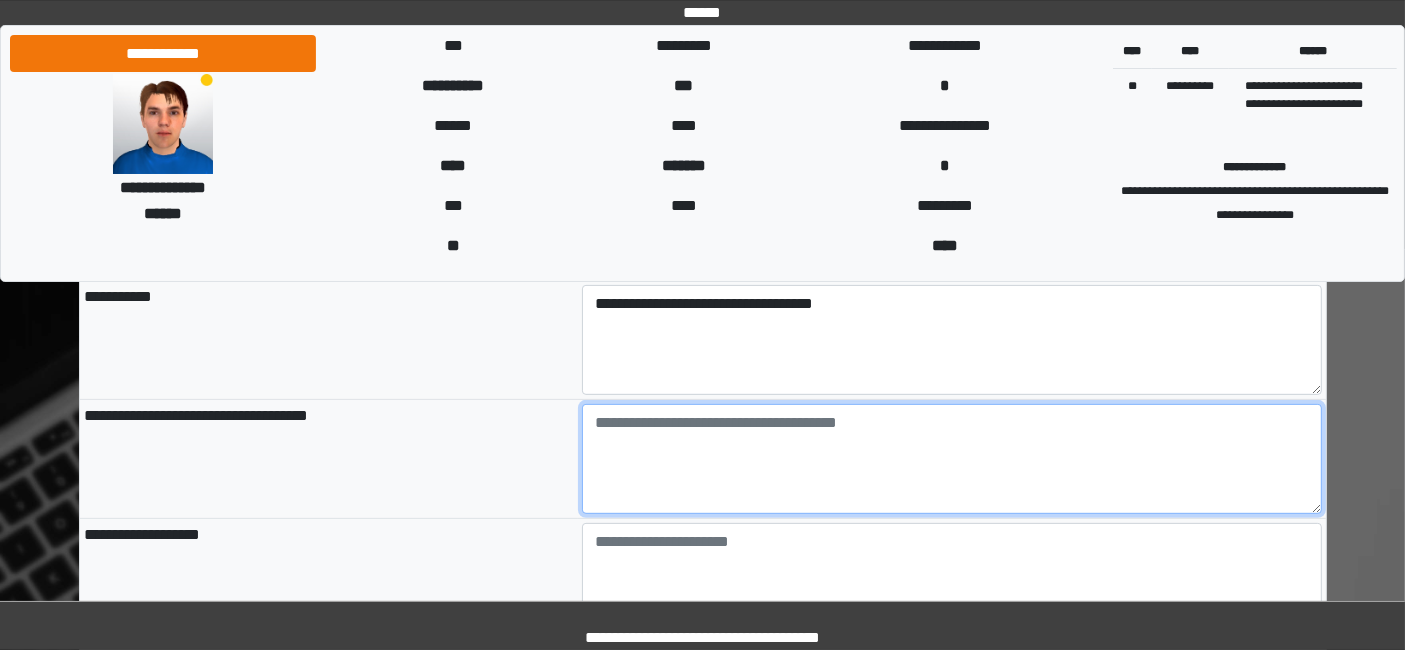 click at bounding box center (952, 459) 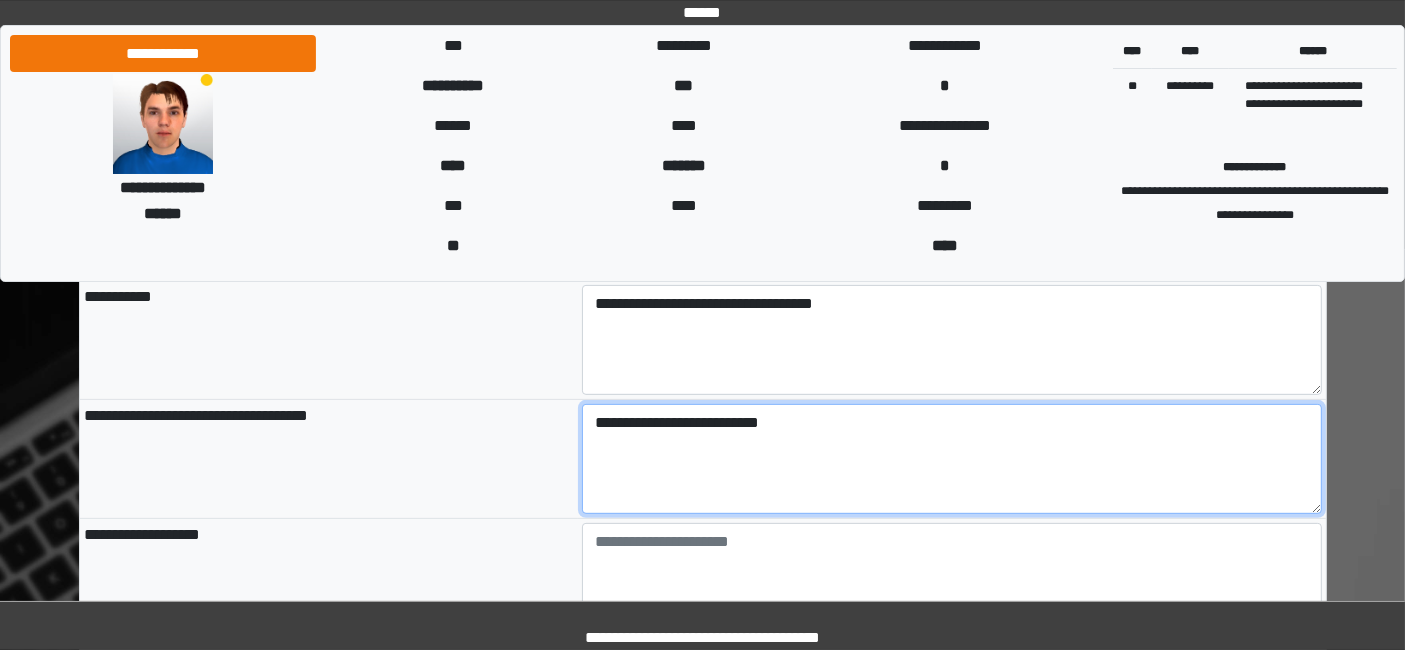 click on "**********" at bounding box center [952, 459] 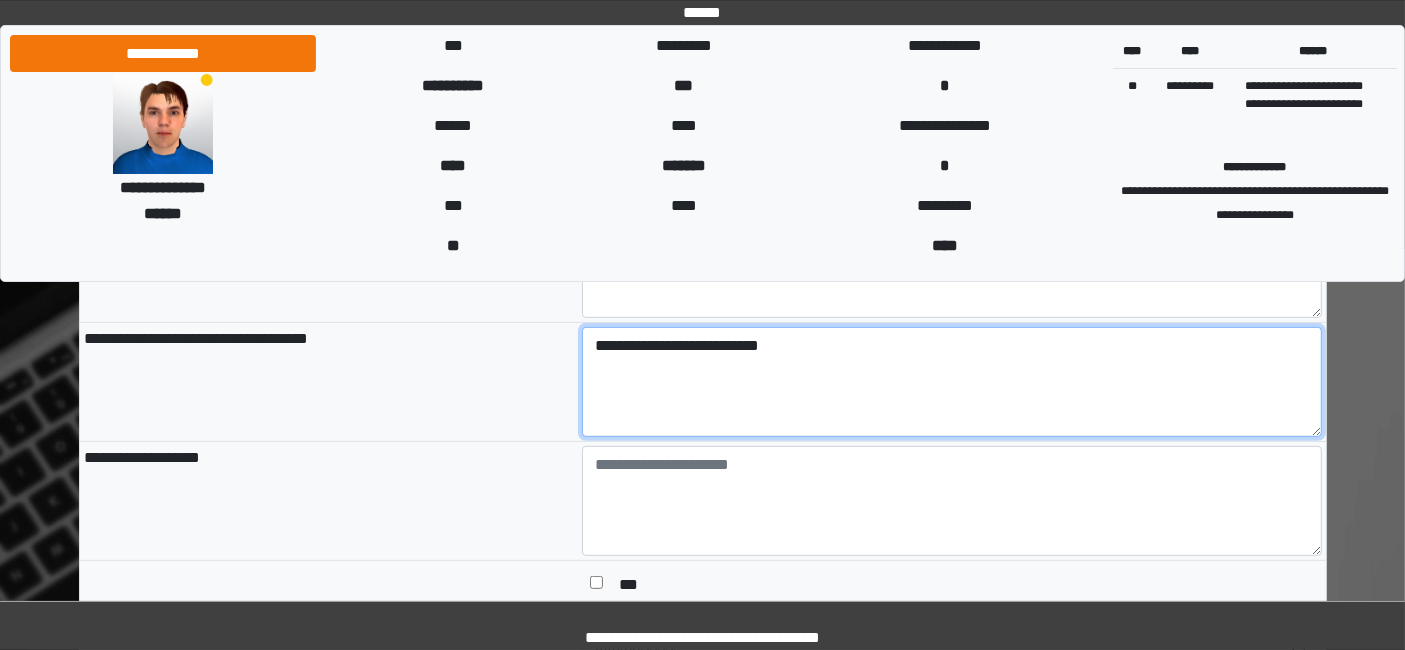 scroll, scrollTop: 666, scrollLeft: 0, axis: vertical 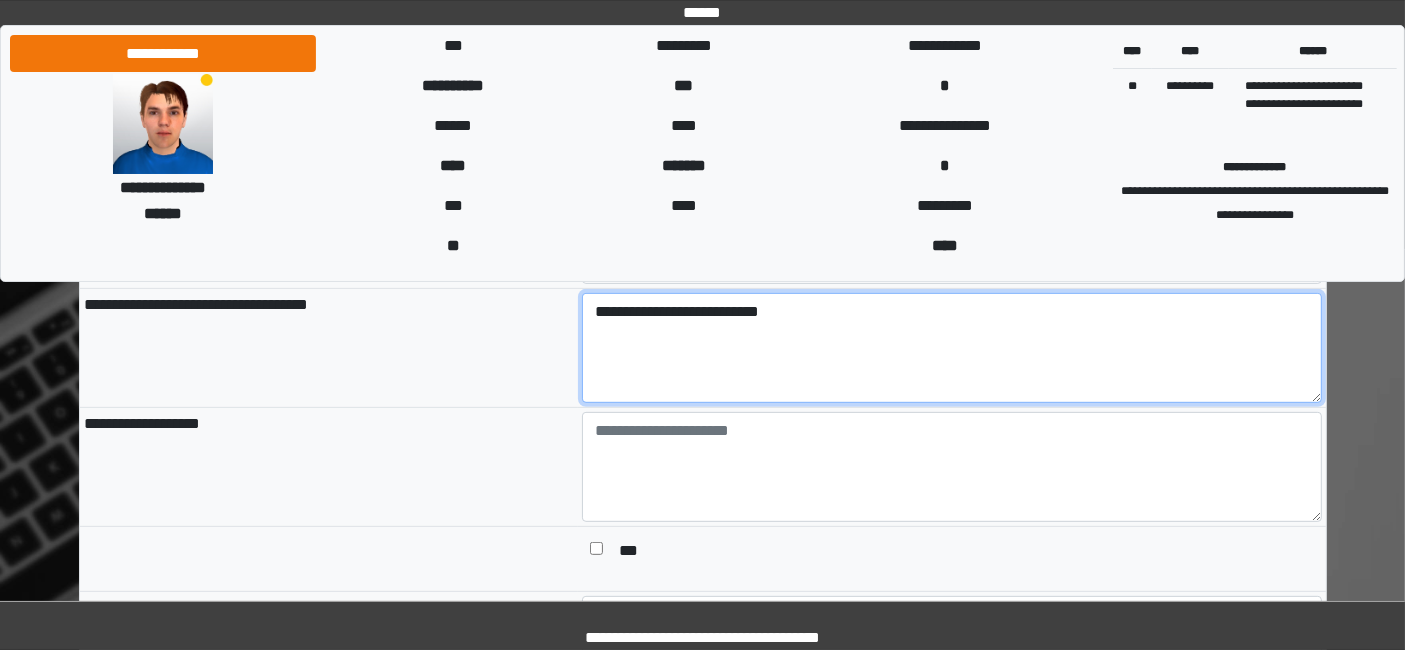 type on "**********" 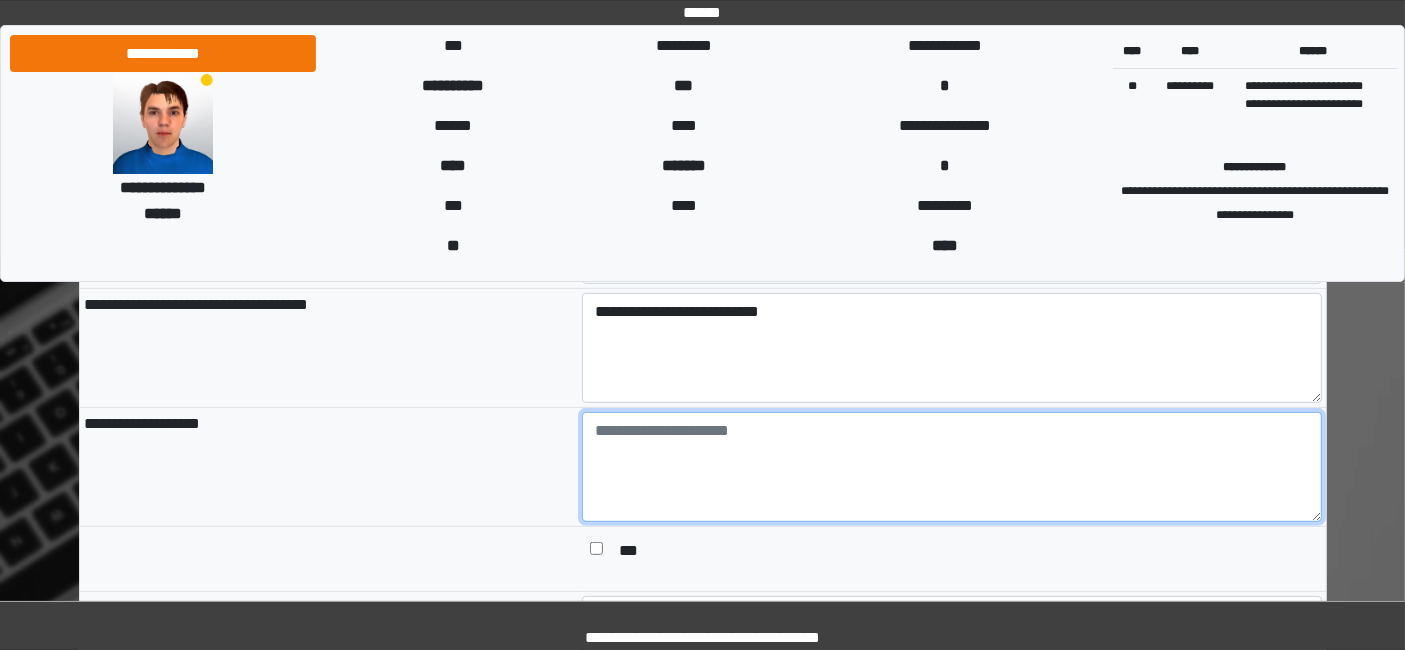 click at bounding box center (952, 467) 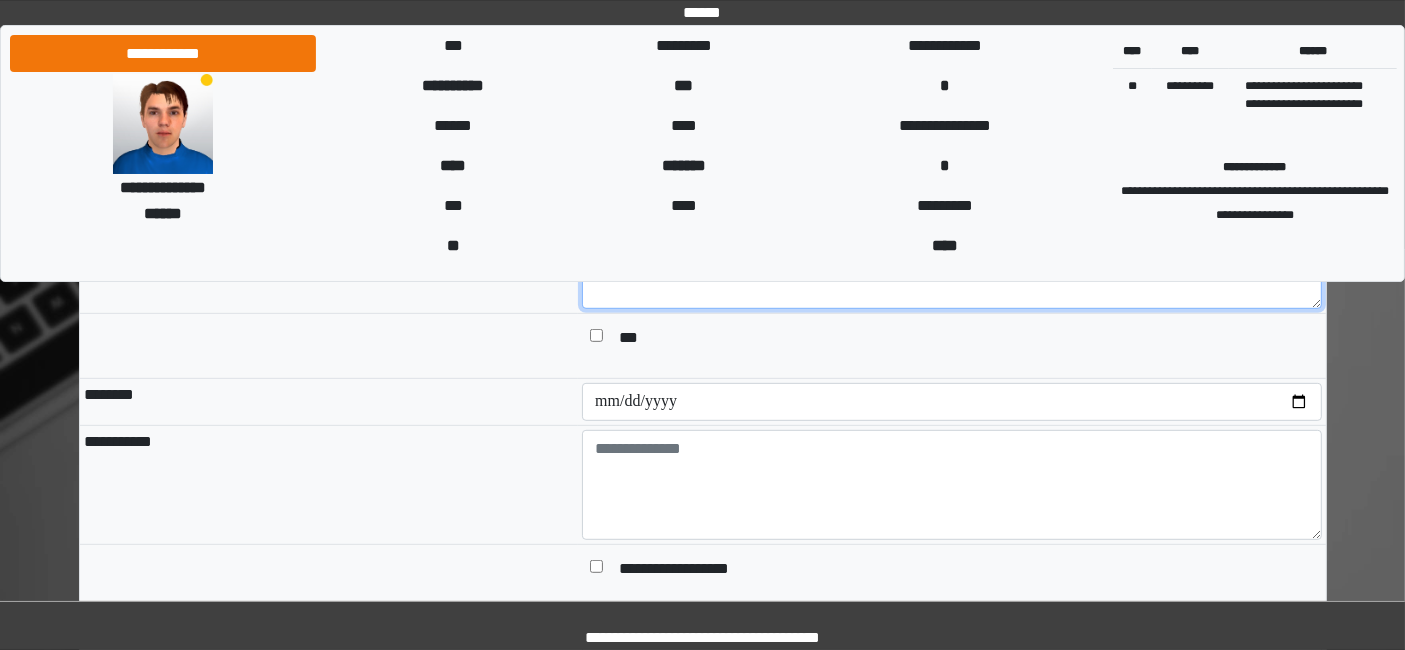 scroll, scrollTop: 888, scrollLeft: 0, axis: vertical 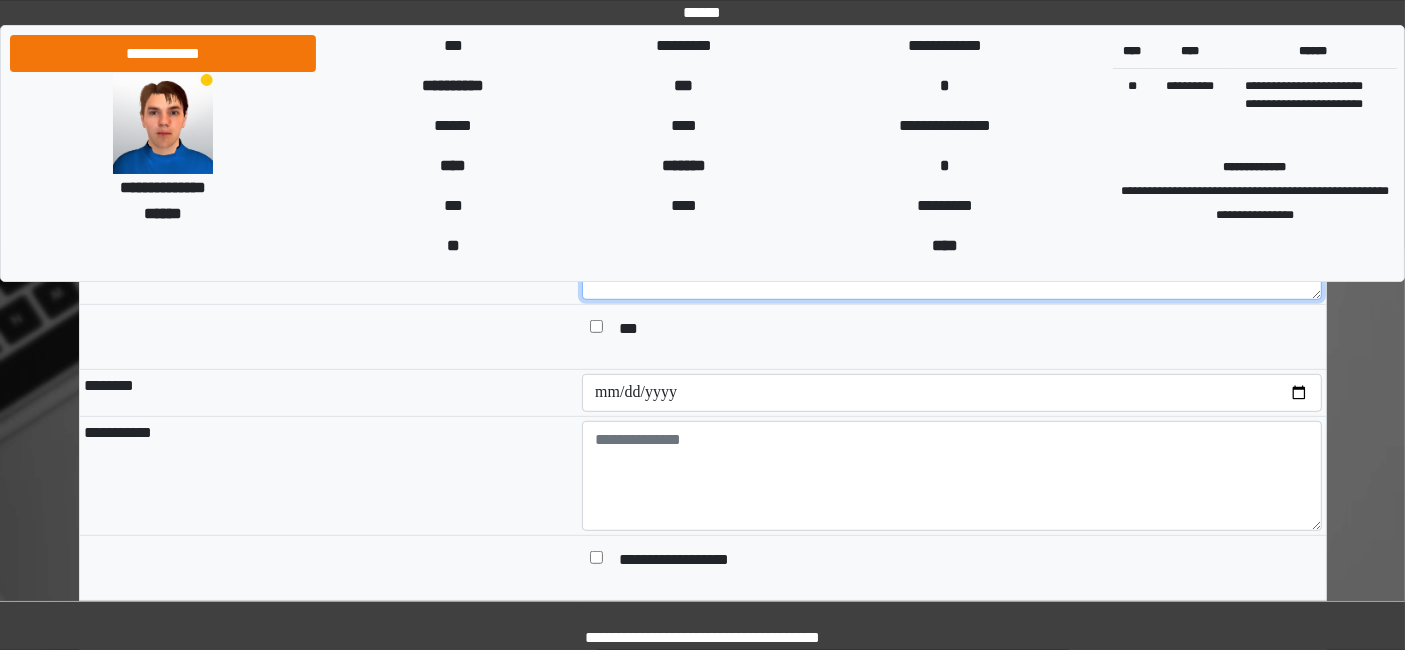 type on "**********" 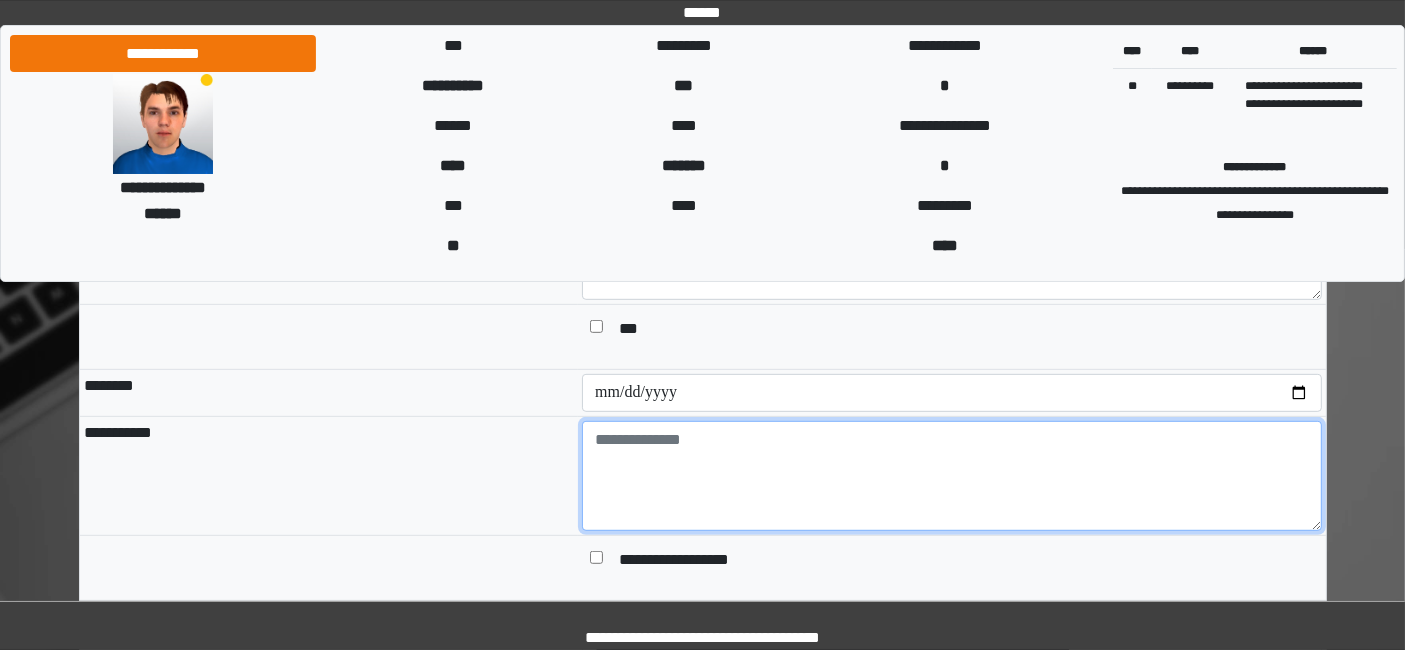 click at bounding box center (952, 476) 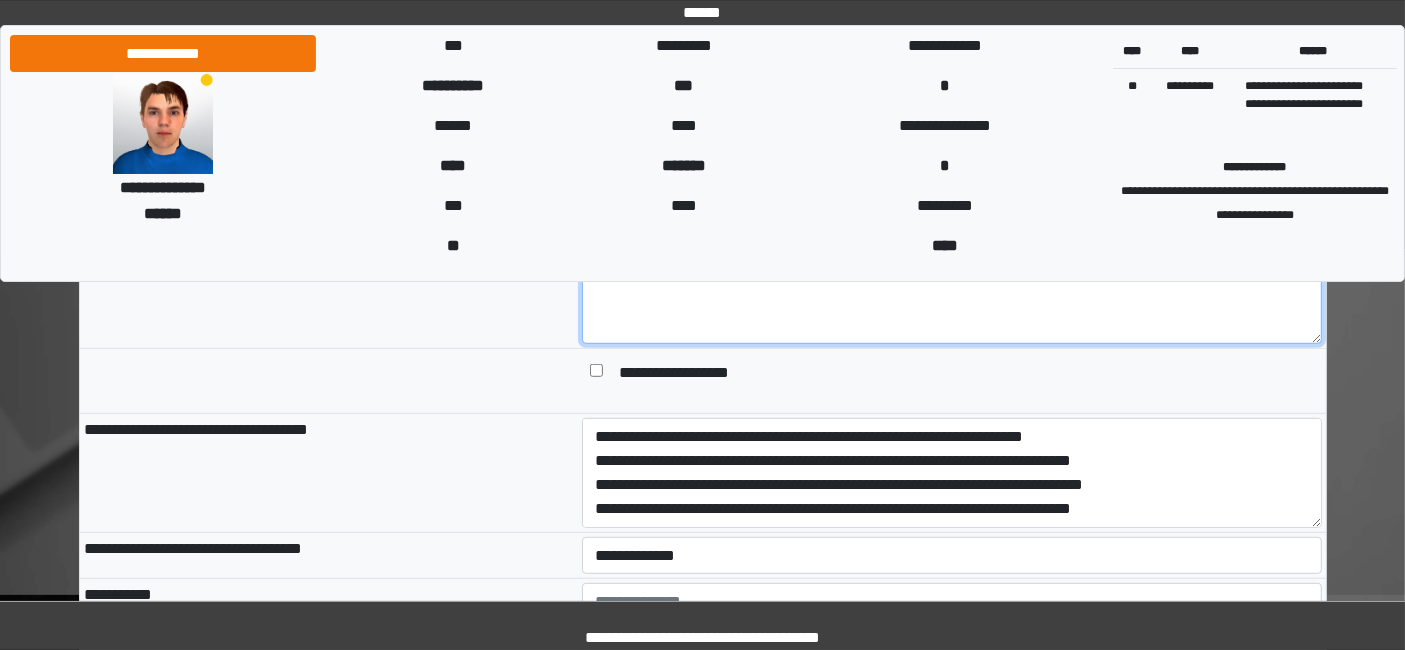 scroll, scrollTop: 1111, scrollLeft: 0, axis: vertical 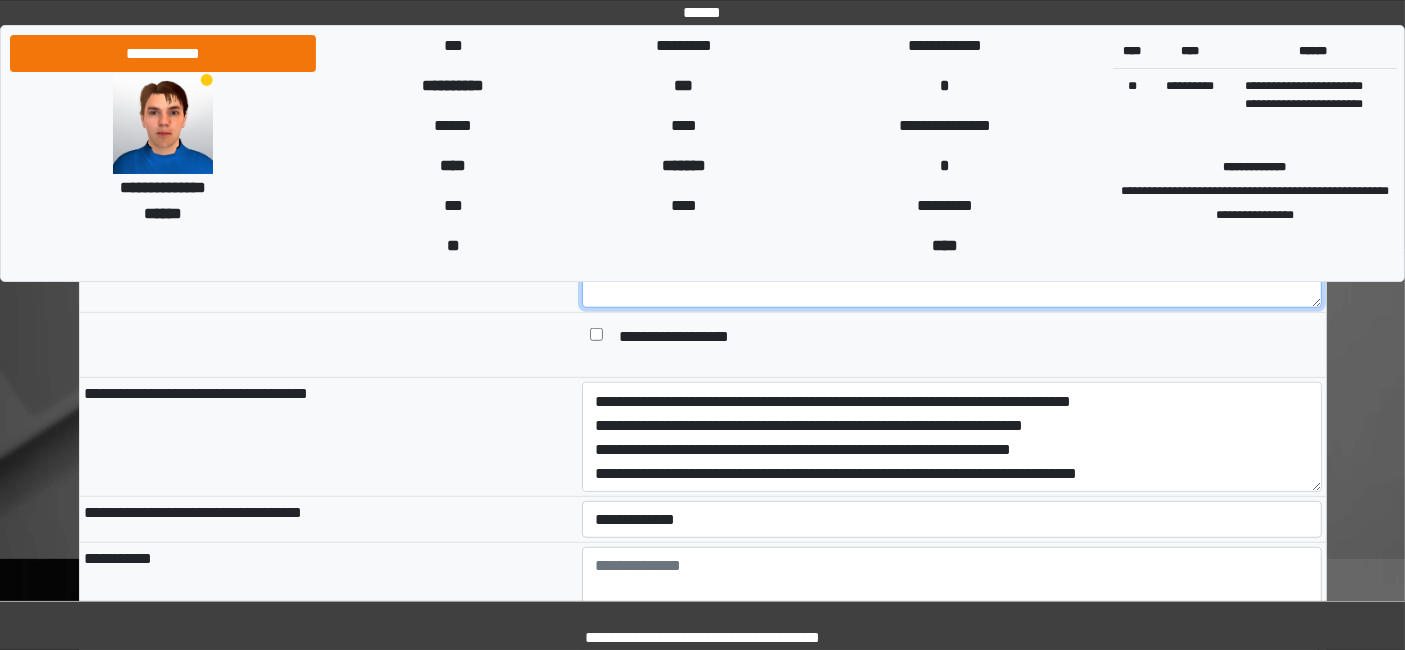 type on "**********" 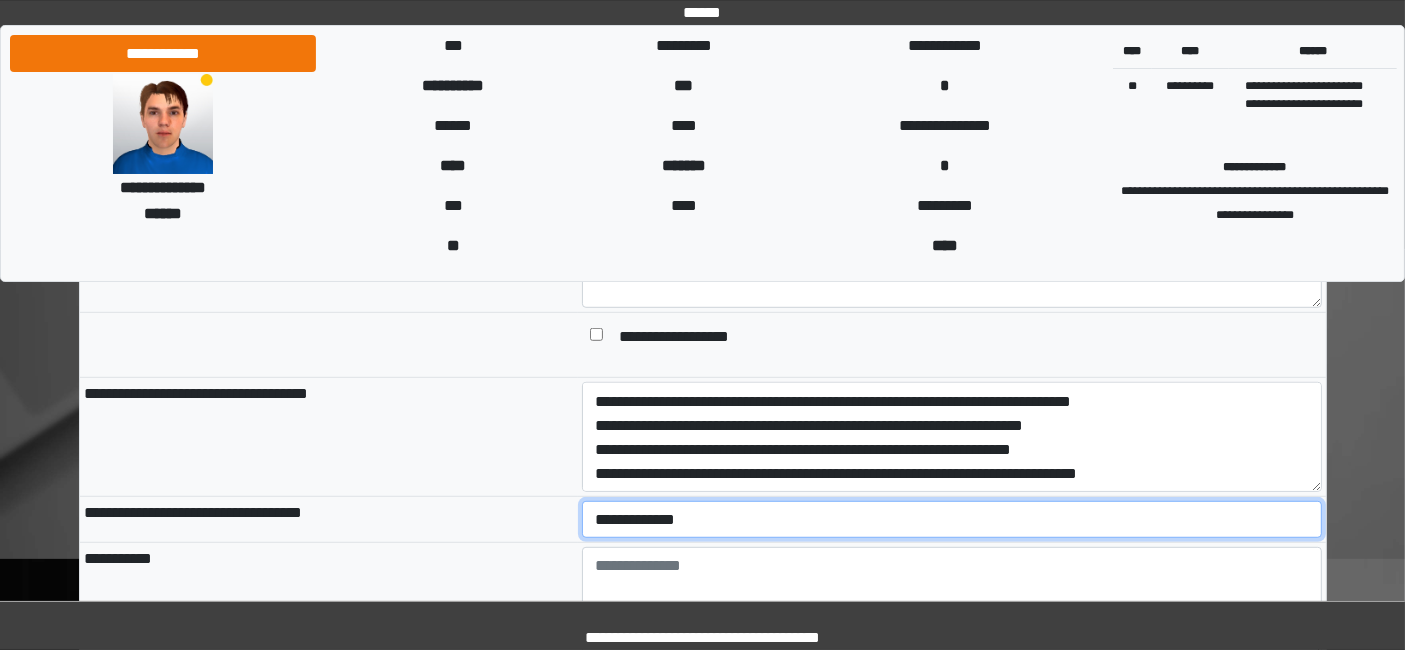click on "**********" at bounding box center (952, 519) 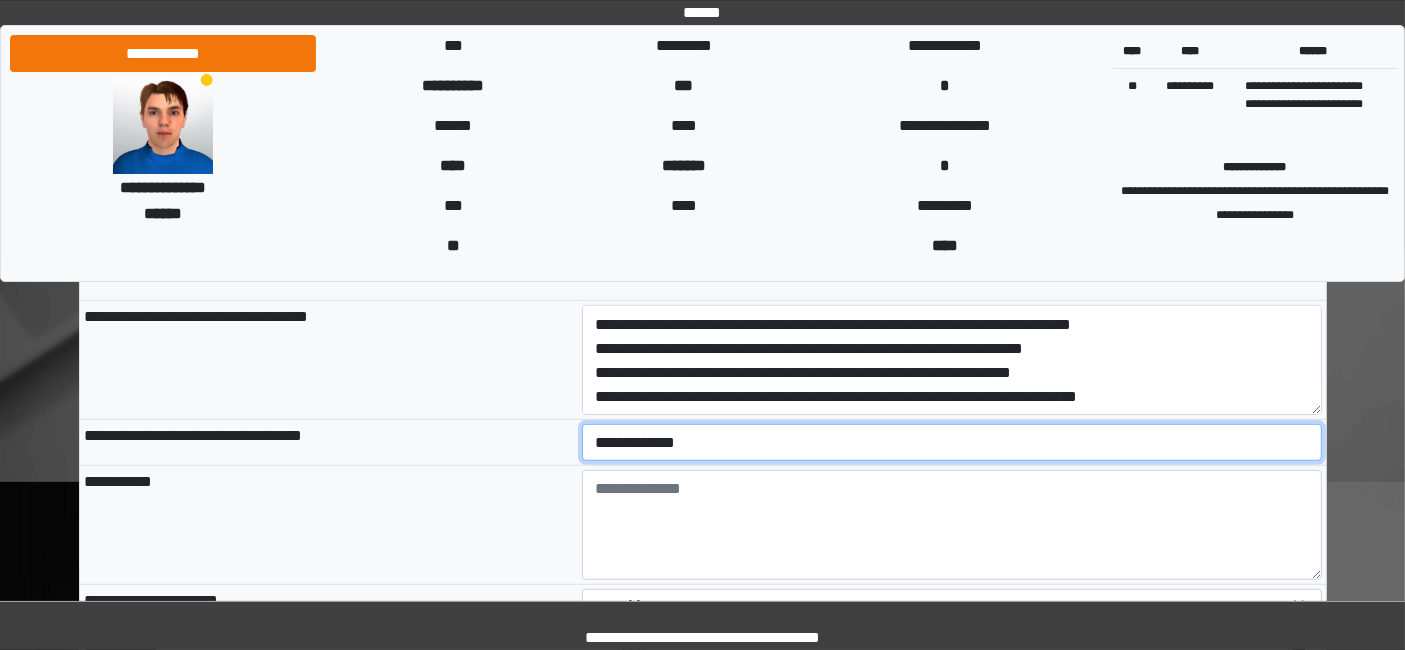 scroll, scrollTop: 1333, scrollLeft: 0, axis: vertical 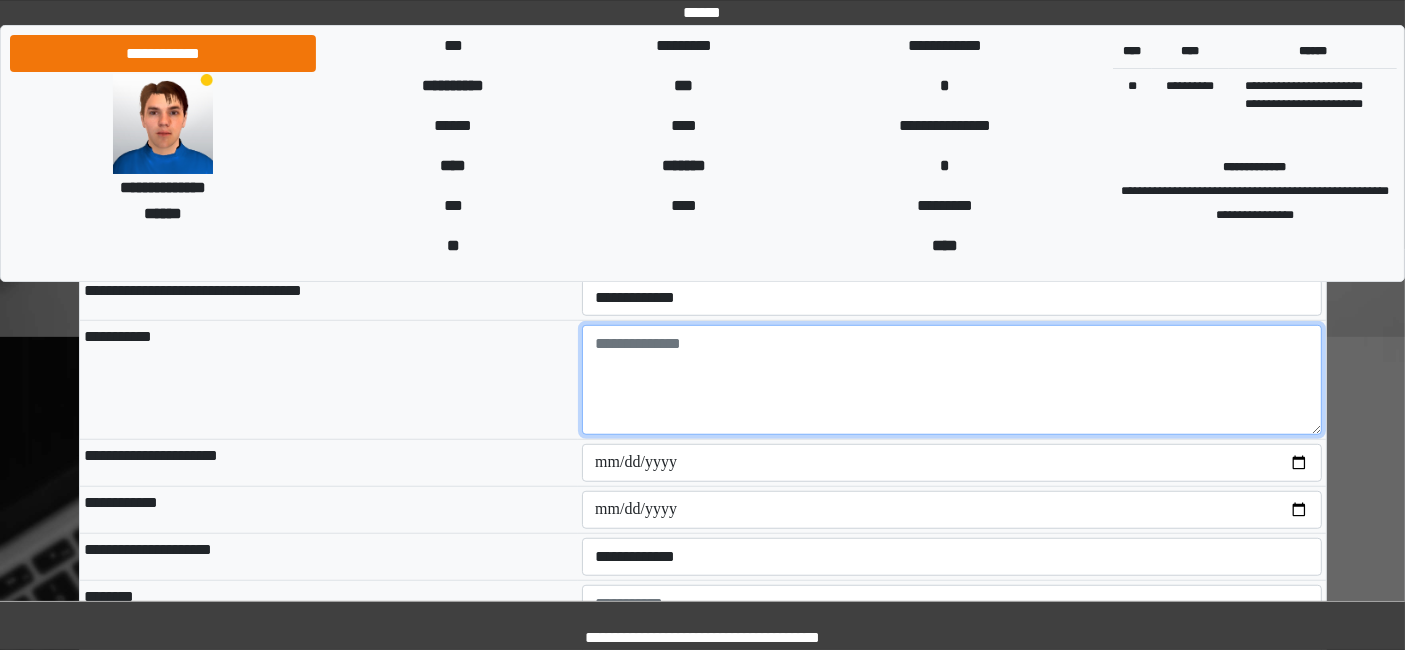 click at bounding box center (952, 380) 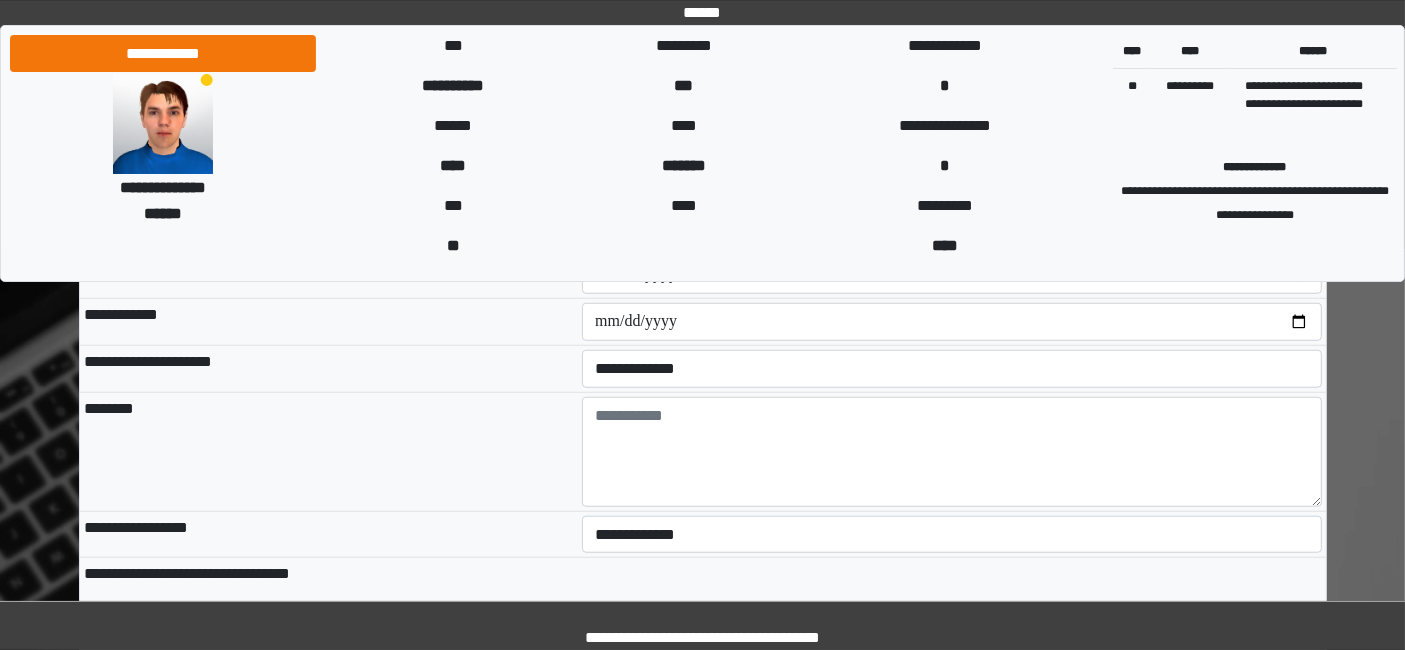 scroll, scrollTop: 1555, scrollLeft: 0, axis: vertical 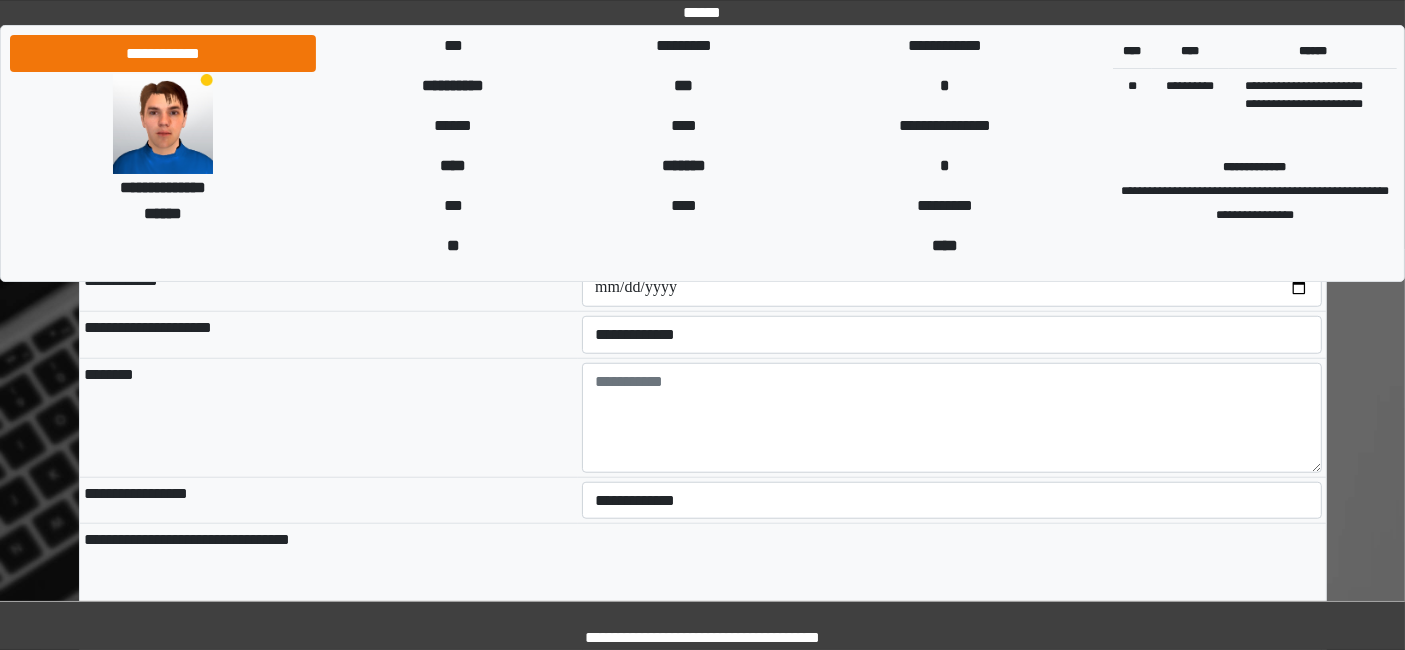 type on "***" 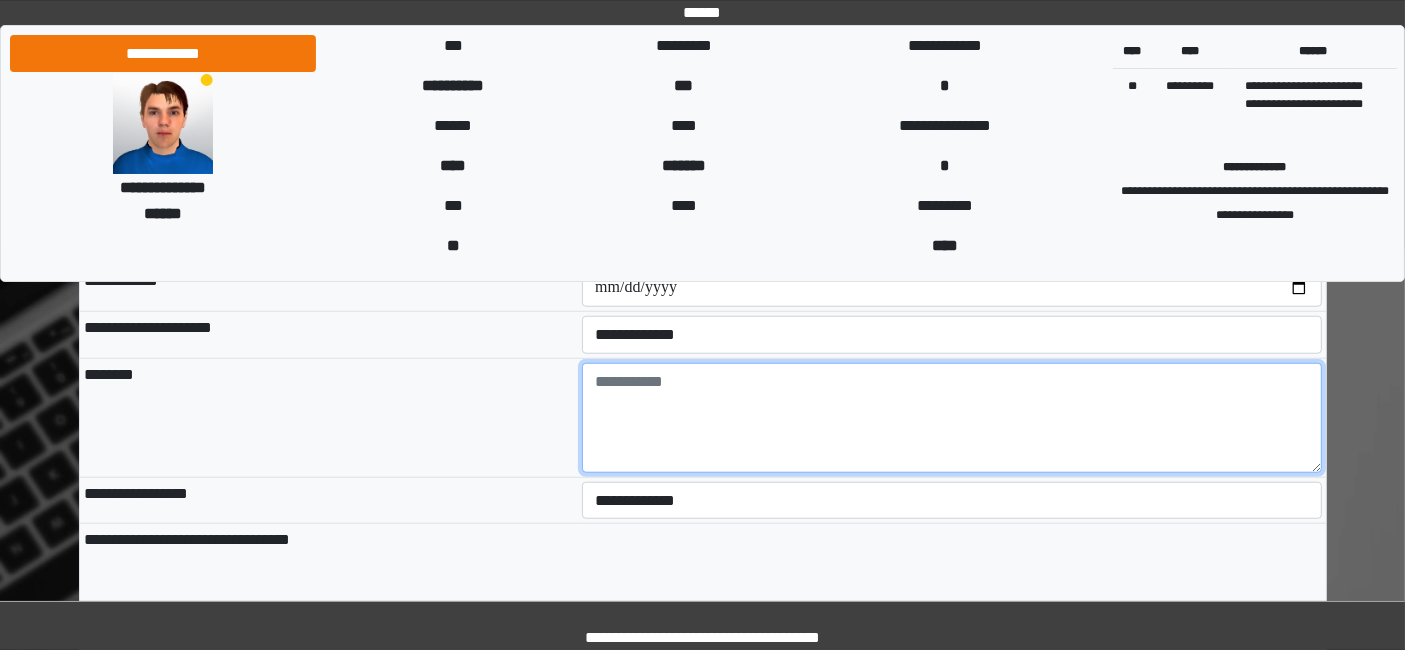 click at bounding box center [952, 418] 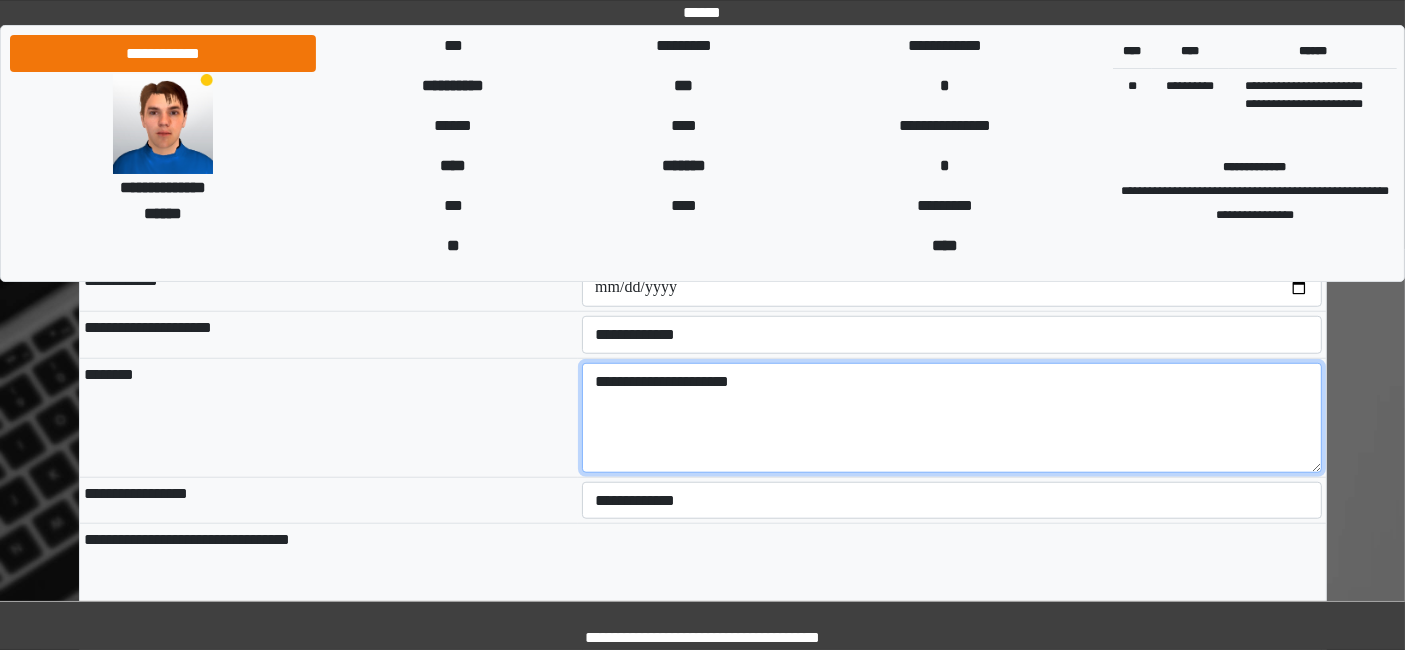 type on "**********" 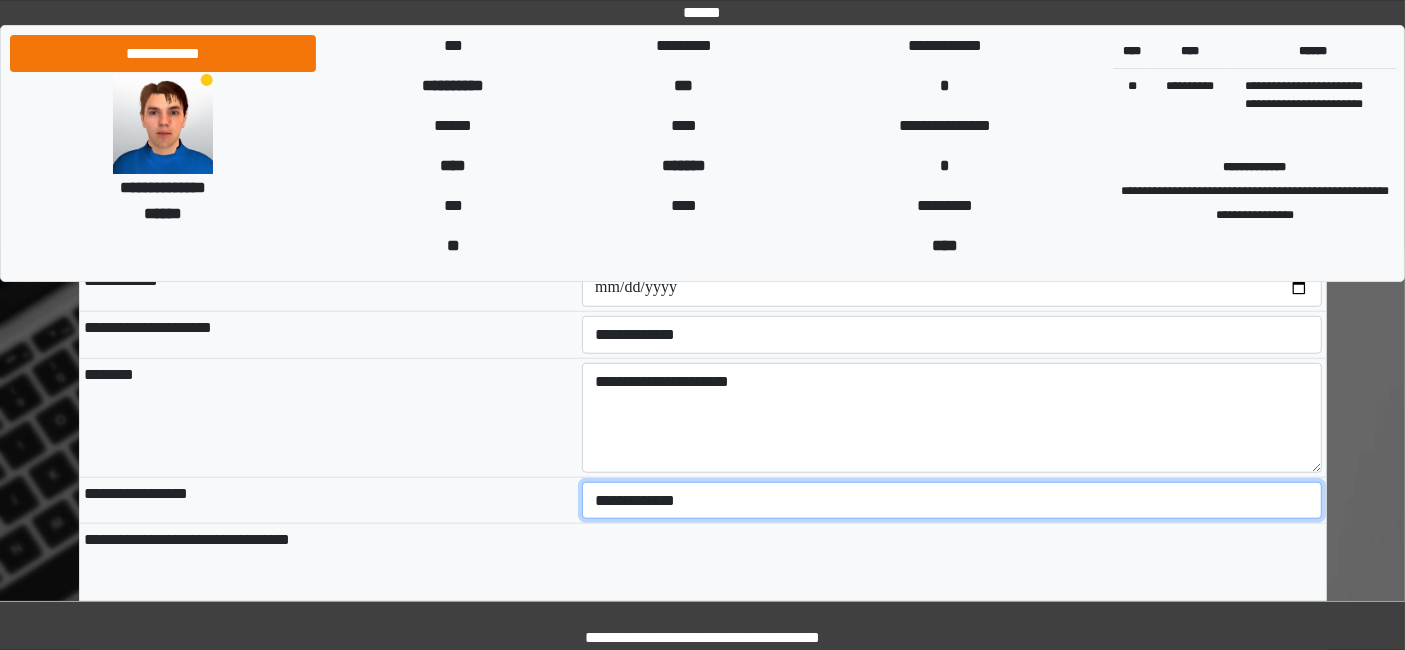 drag, startPoint x: 609, startPoint y: 479, endPoint x: 614, endPoint y: 489, distance: 11.18034 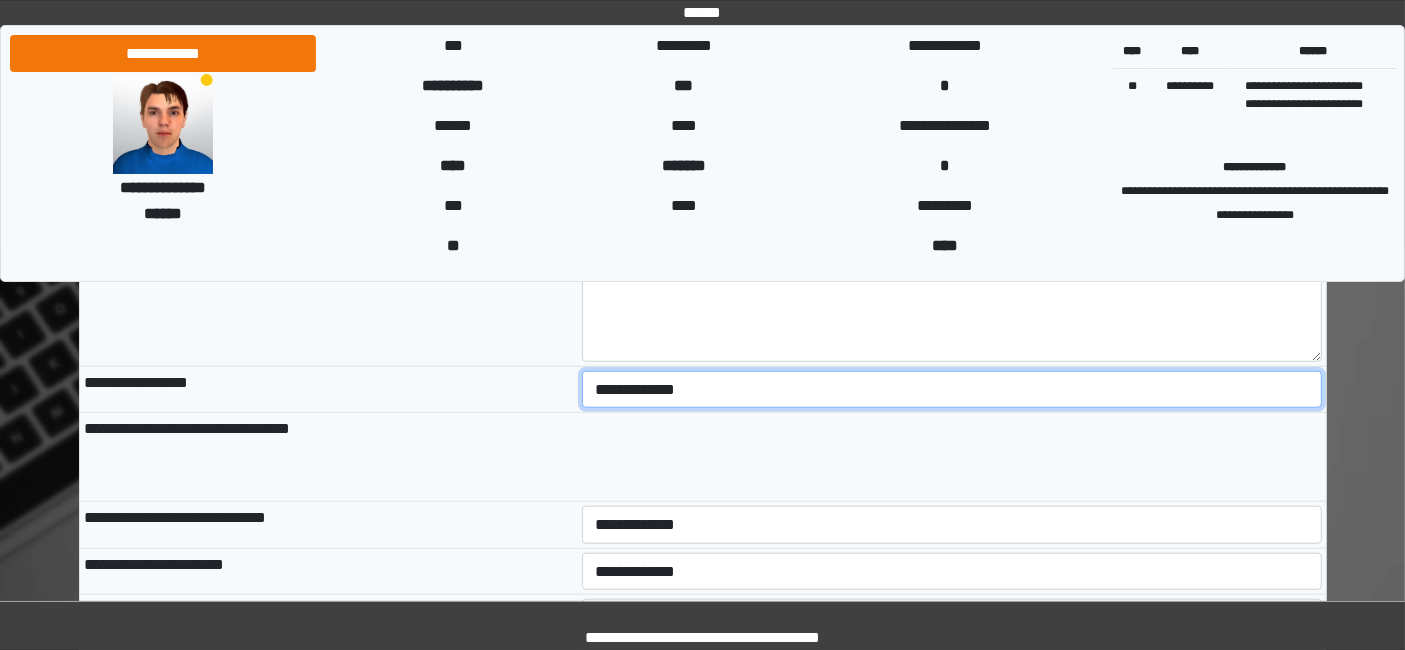 scroll, scrollTop: 1777, scrollLeft: 0, axis: vertical 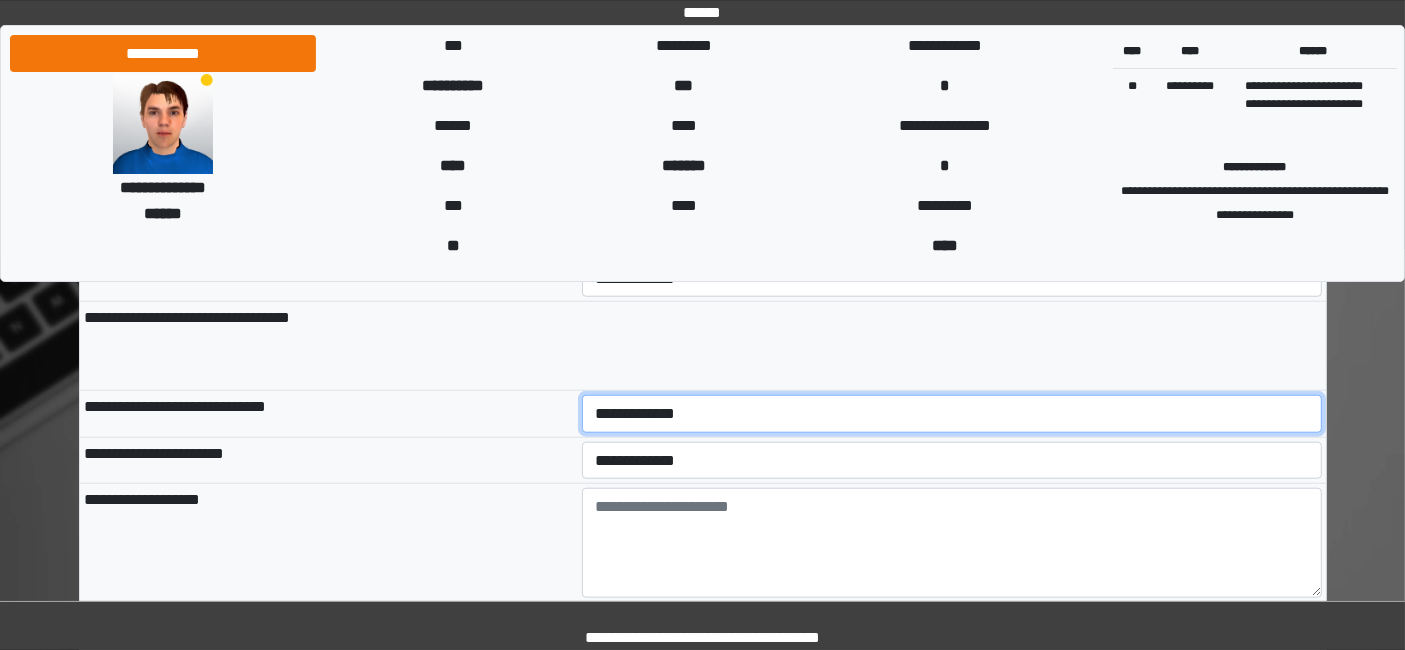 click on "**********" at bounding box center [952, 413] 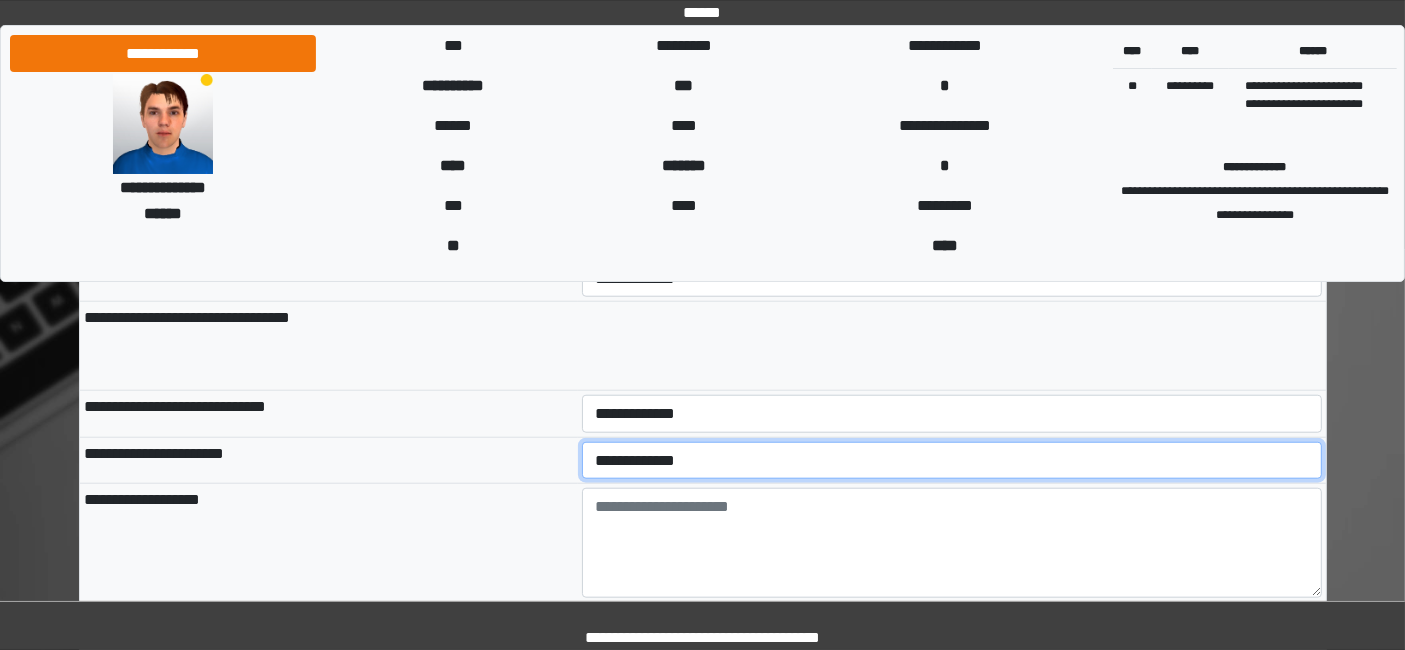 click on "**********" at bounding box center (952, 460) 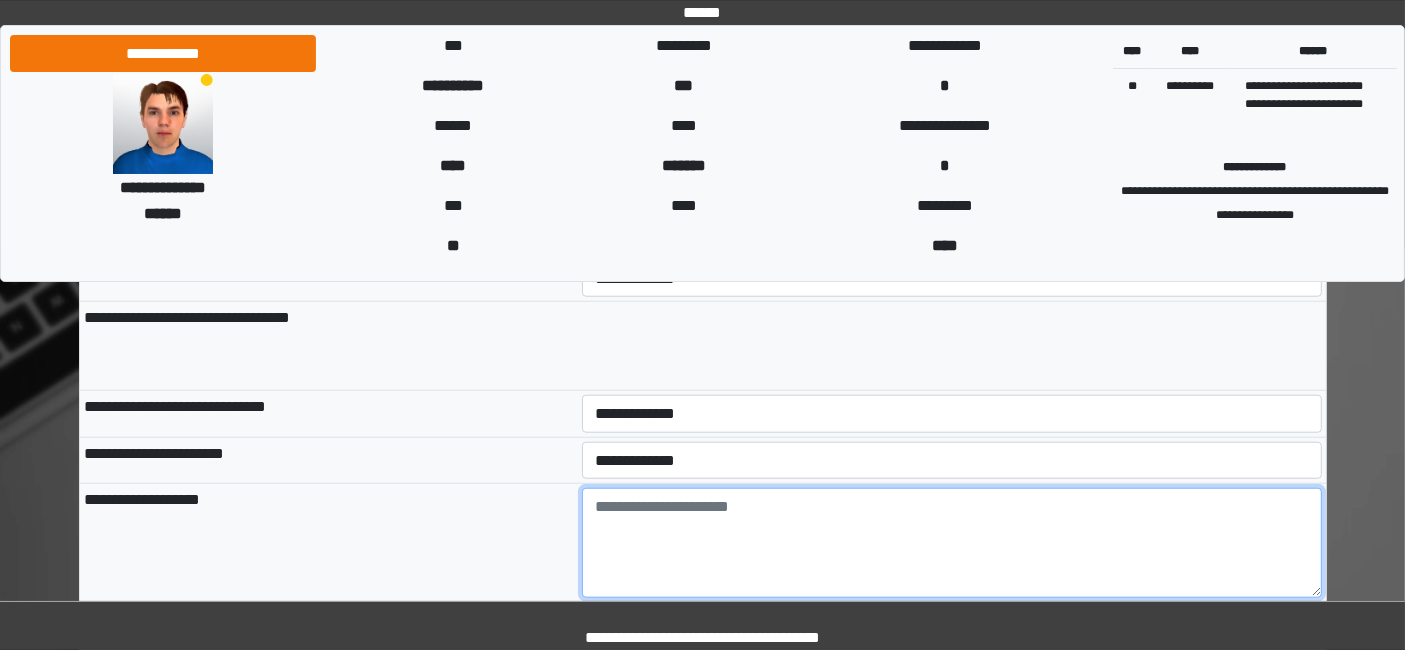 click at bounding box center (952, 543) 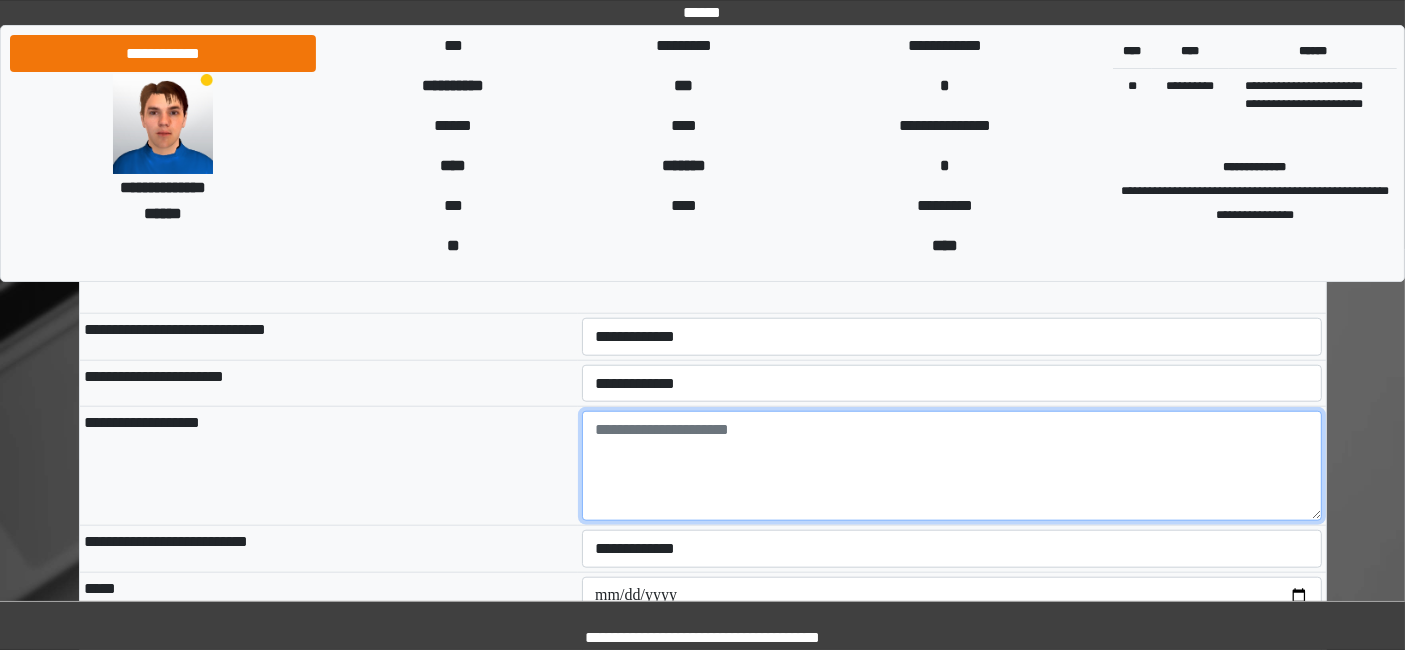 scroll, scrollTop: 1888, scrollLeft: 0, axis: vertical 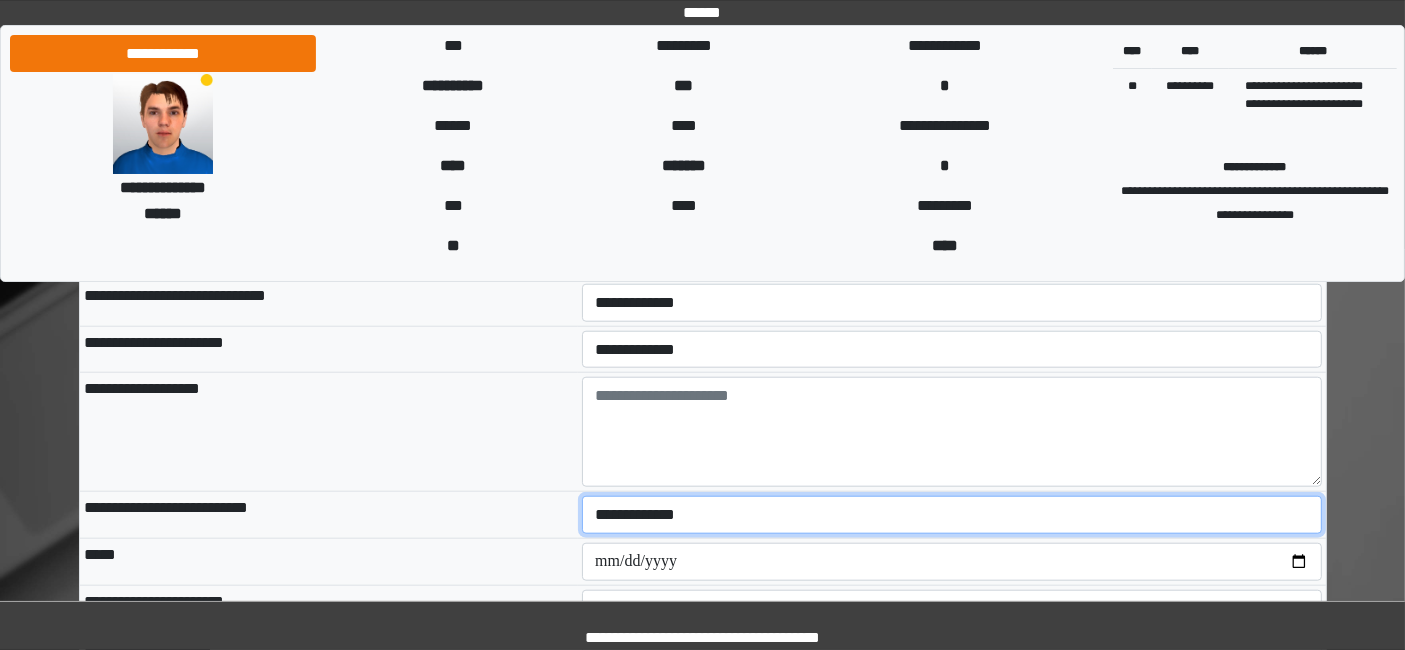 click on "**********" at bounding box center [952, 514] 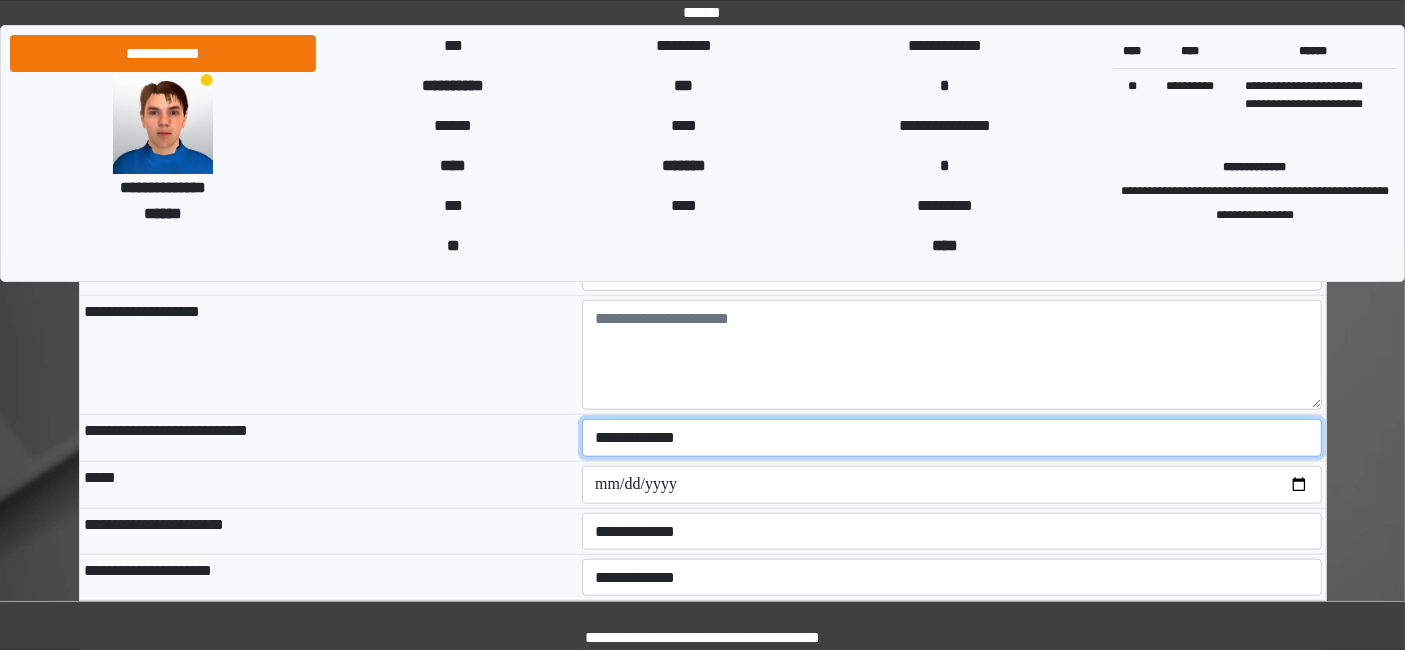 scroll, scrollTop: 2000, scrollLeft: 0, axis: vertical 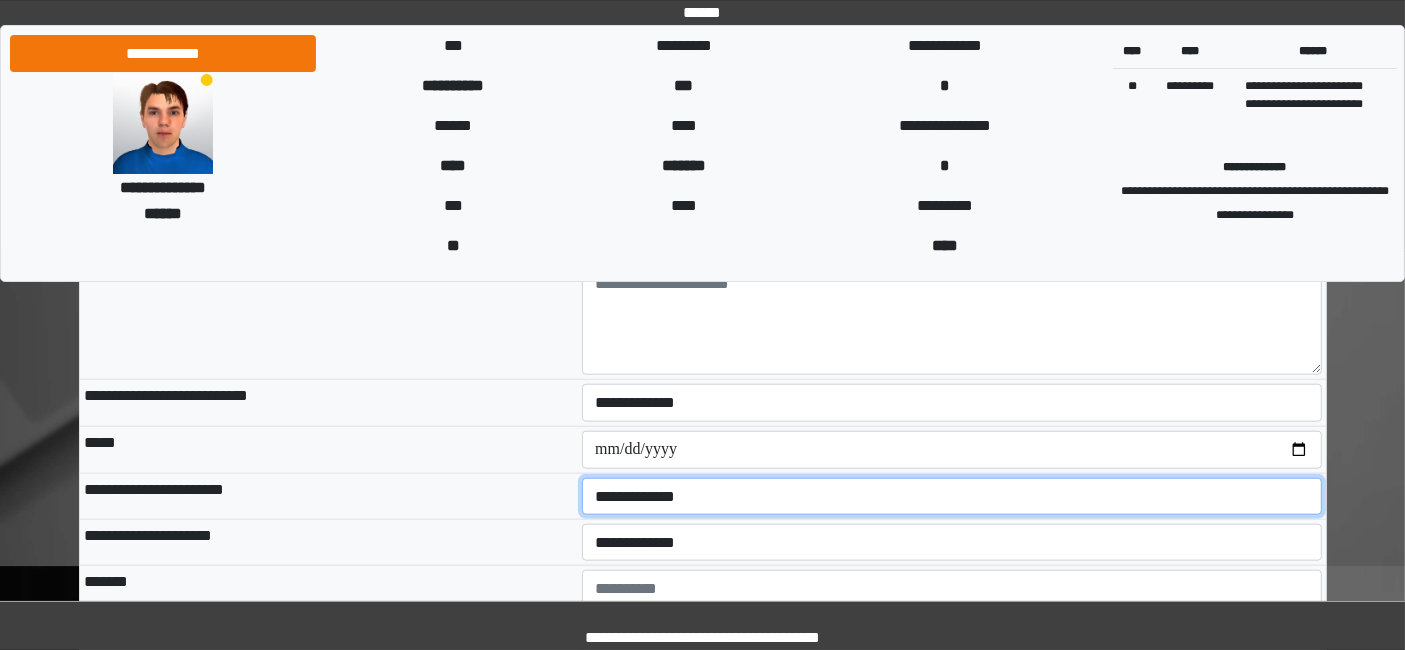 drag, startPoint x: 648, startPoint y: 479, endPoint x: 649, endPoint y: 495, distance: 16.03122 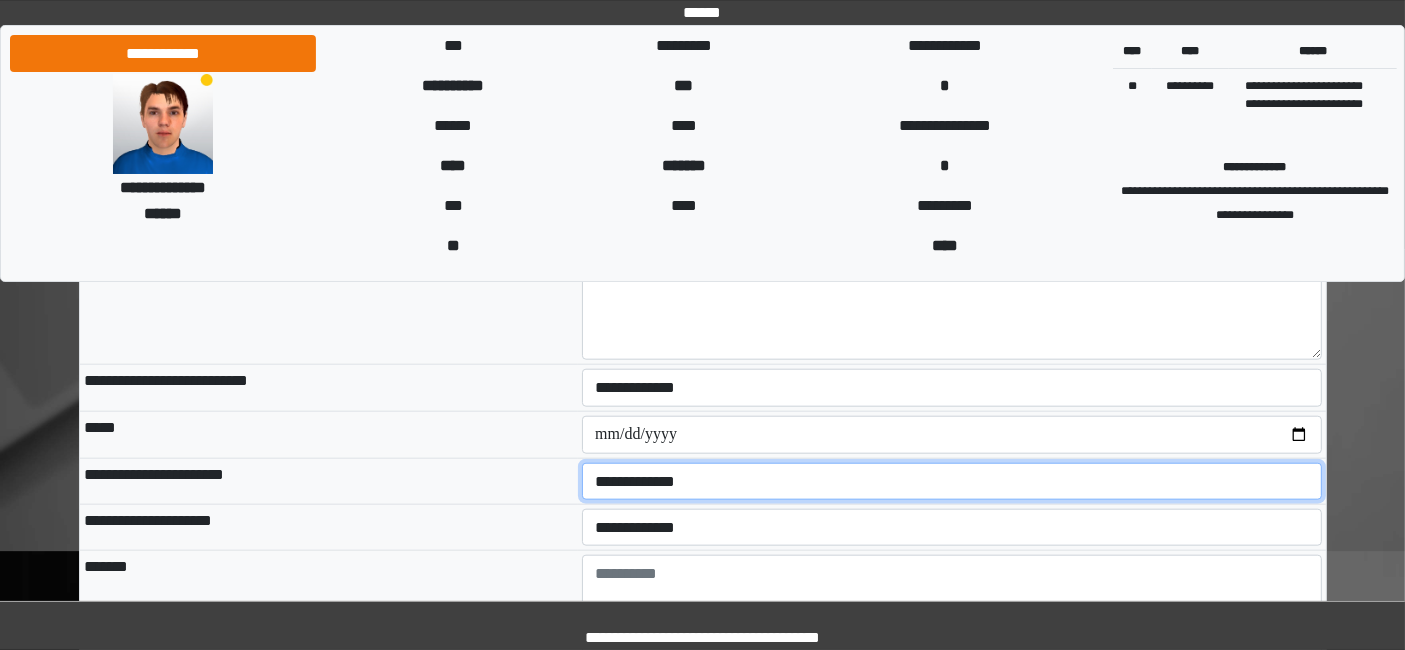 scroll, scrollTop: 2111, scrollLeft: 0, axis: vertical 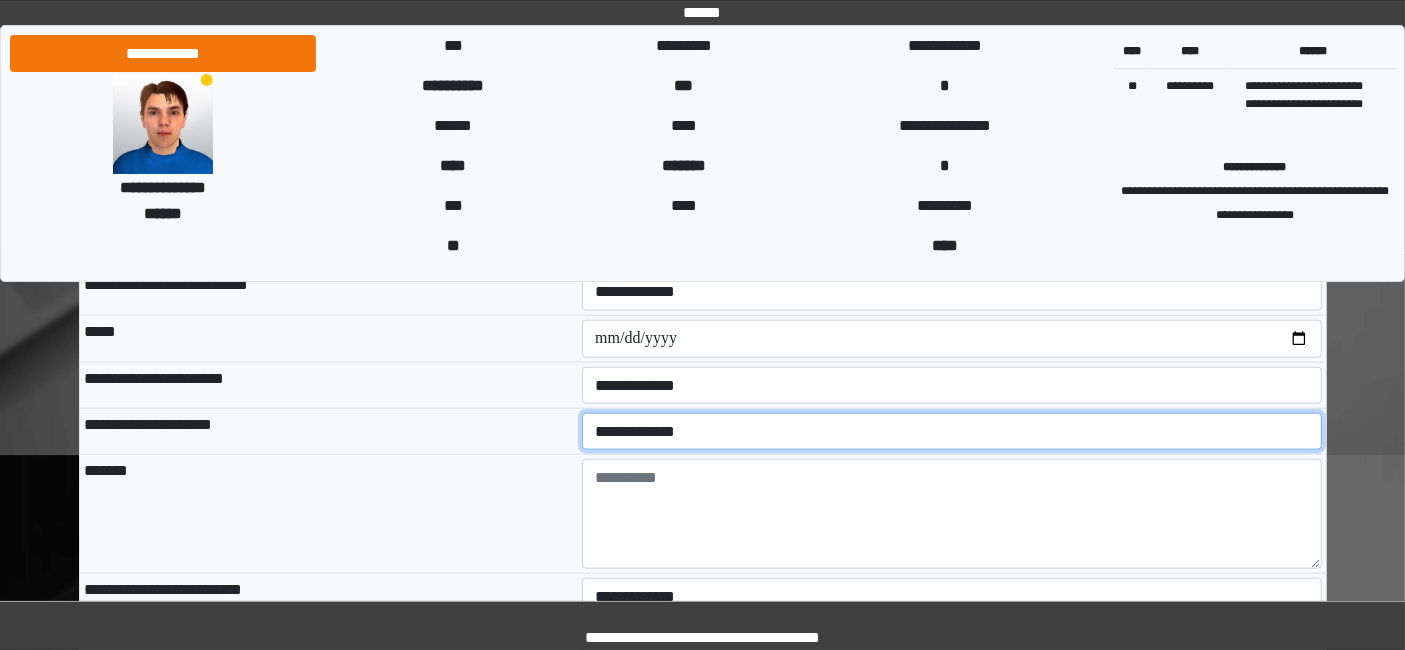 click on "**********" at bounding box center (952, 431) 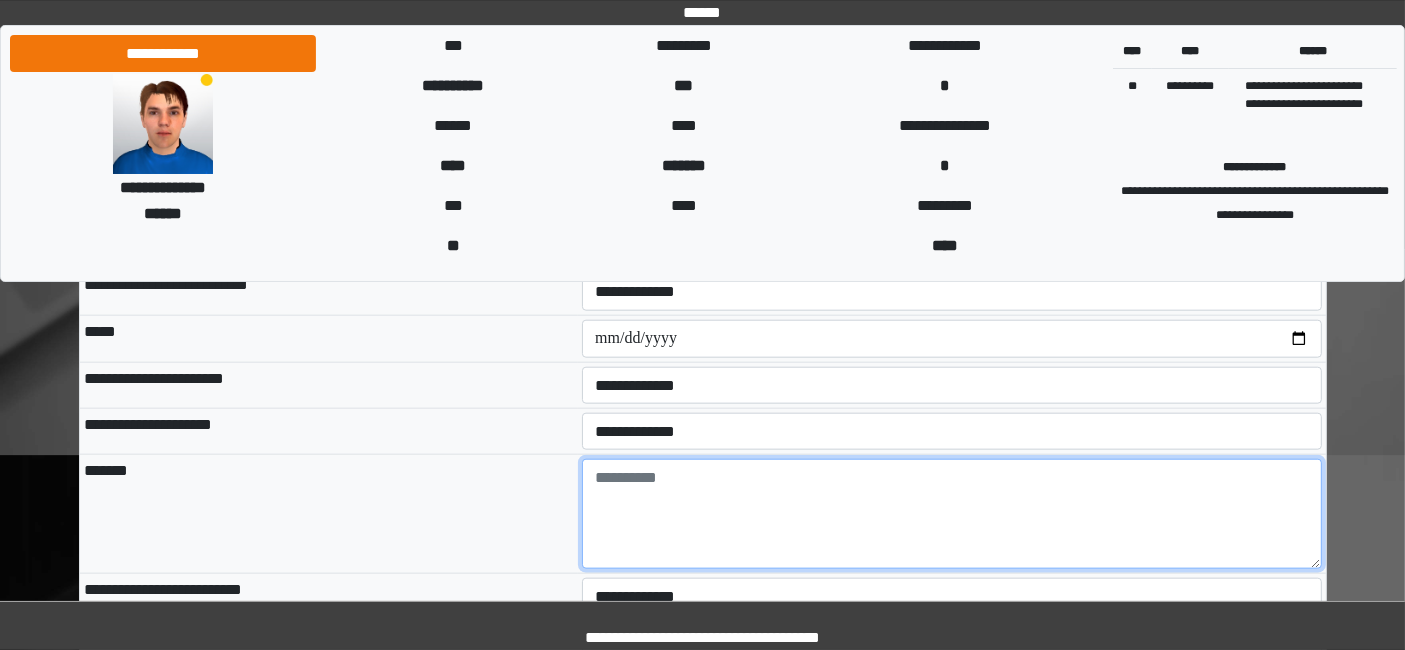 click at bounding box center (952, 514) 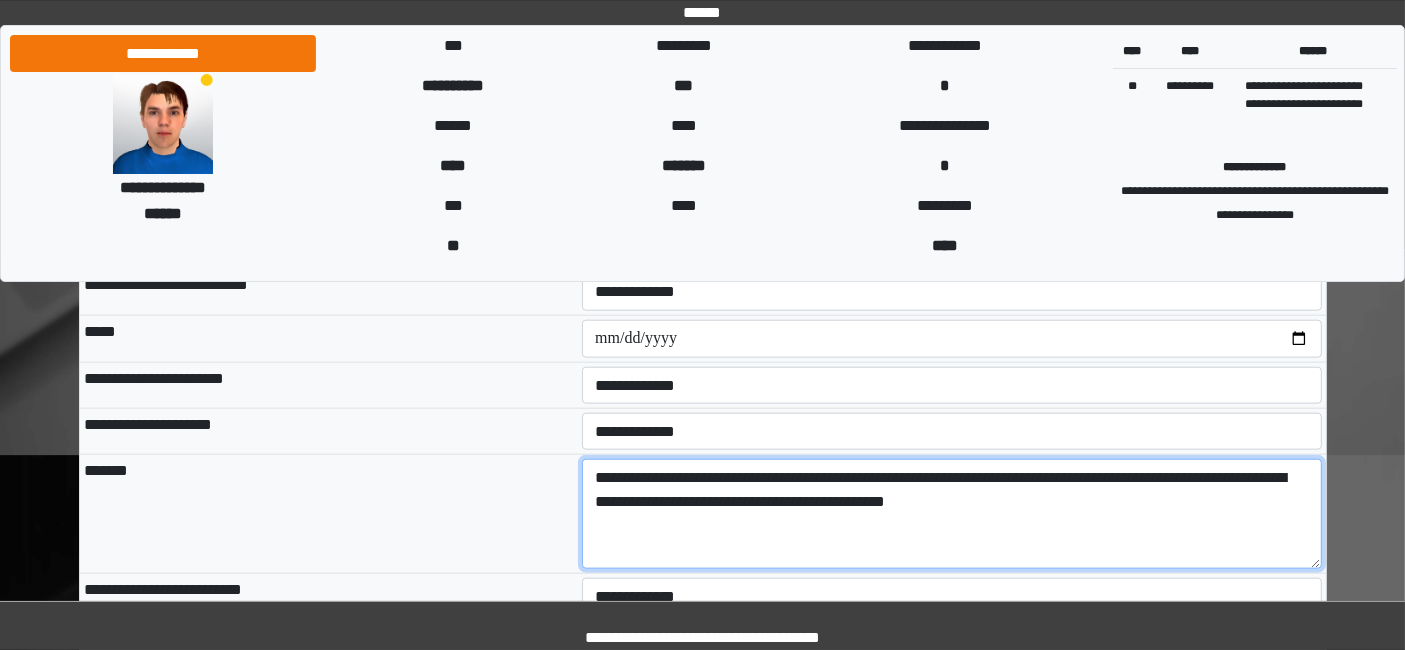 click on "**********" at bounding box center (952, 514) 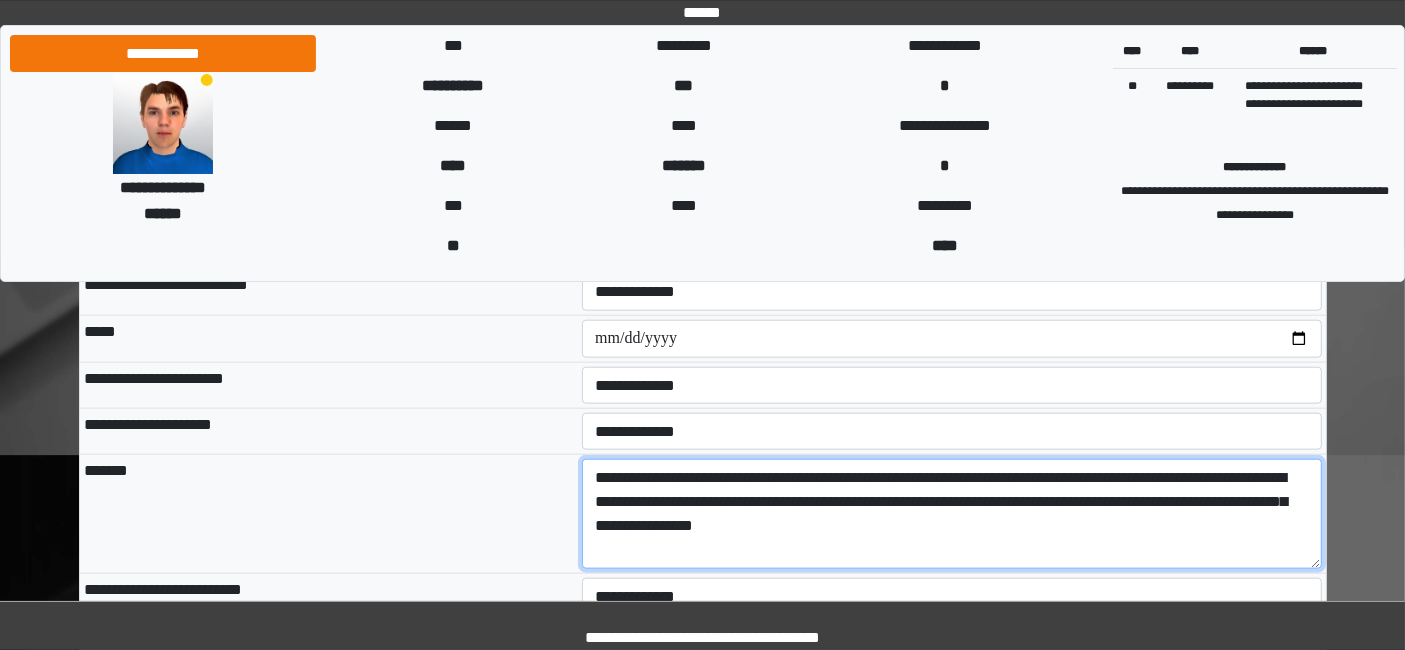 scroll, scrollTop: 2222, scrollLeft: 0, axis: vertical 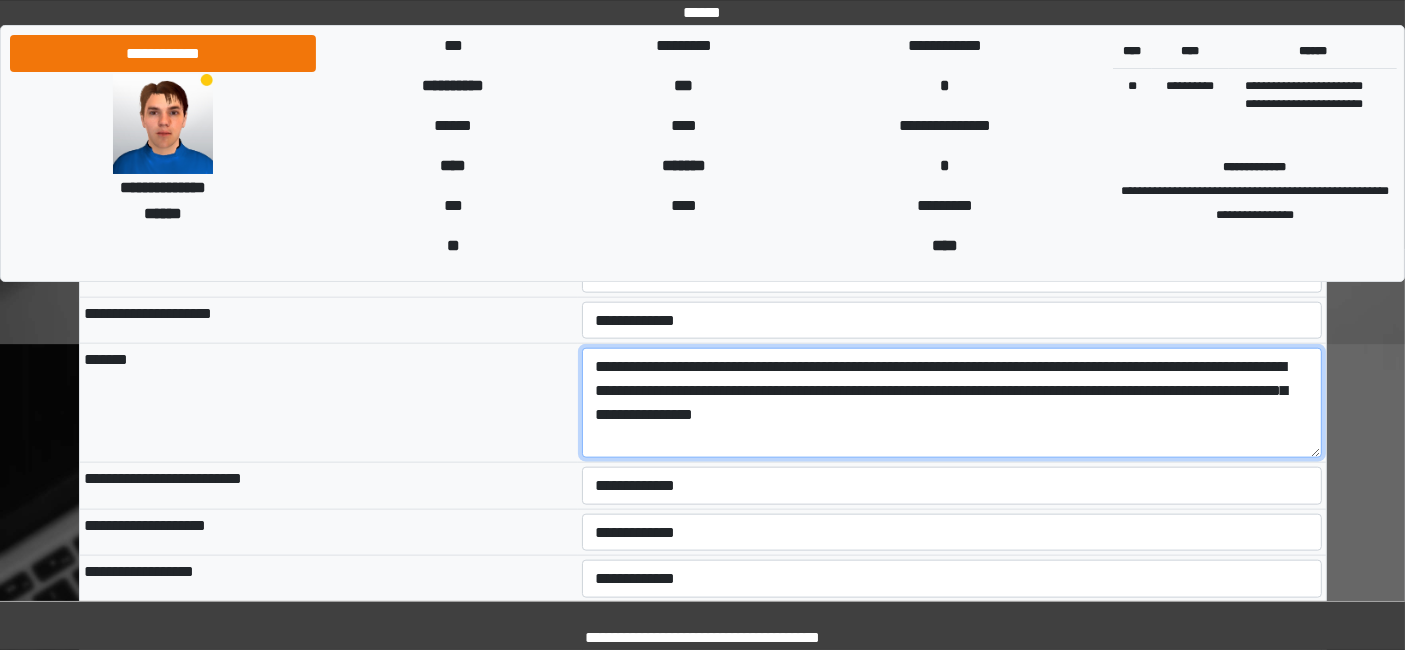 type on "**********" 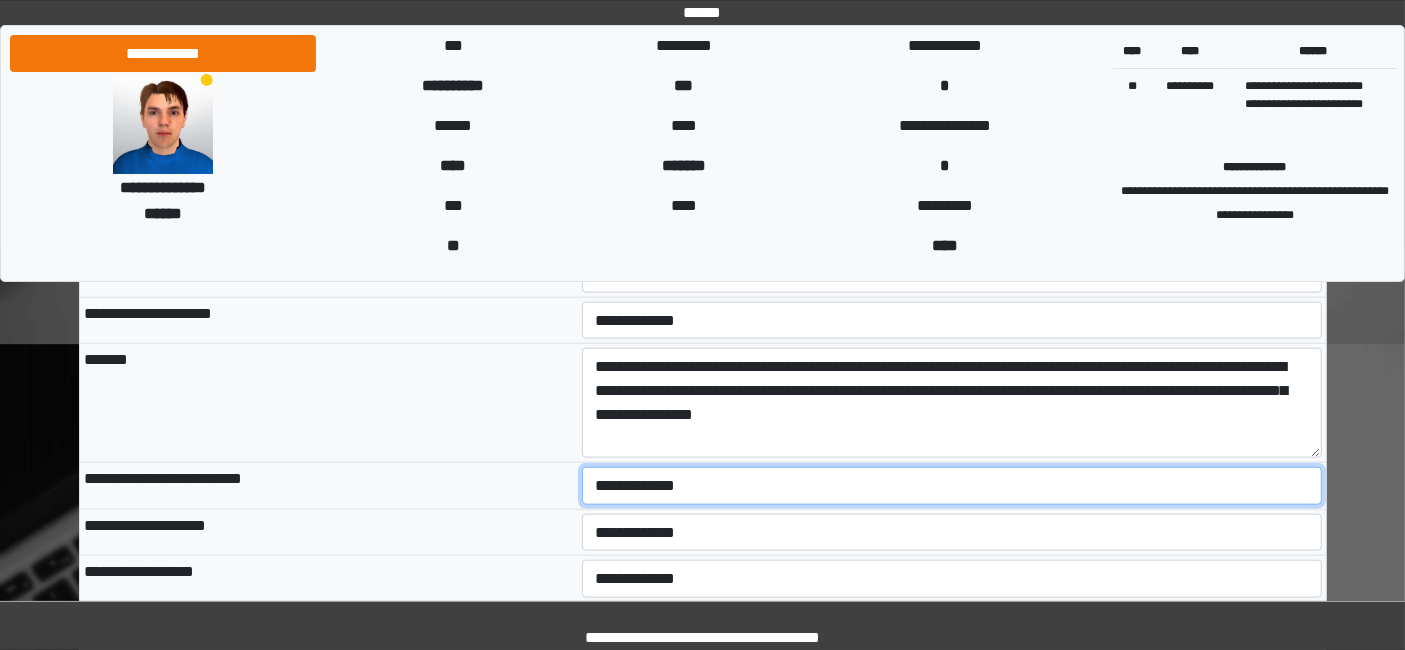 drag, startPoint x: 647, startPoint y: 474, endPoint x: 646, endPoint y: 484, distance: 10.049875 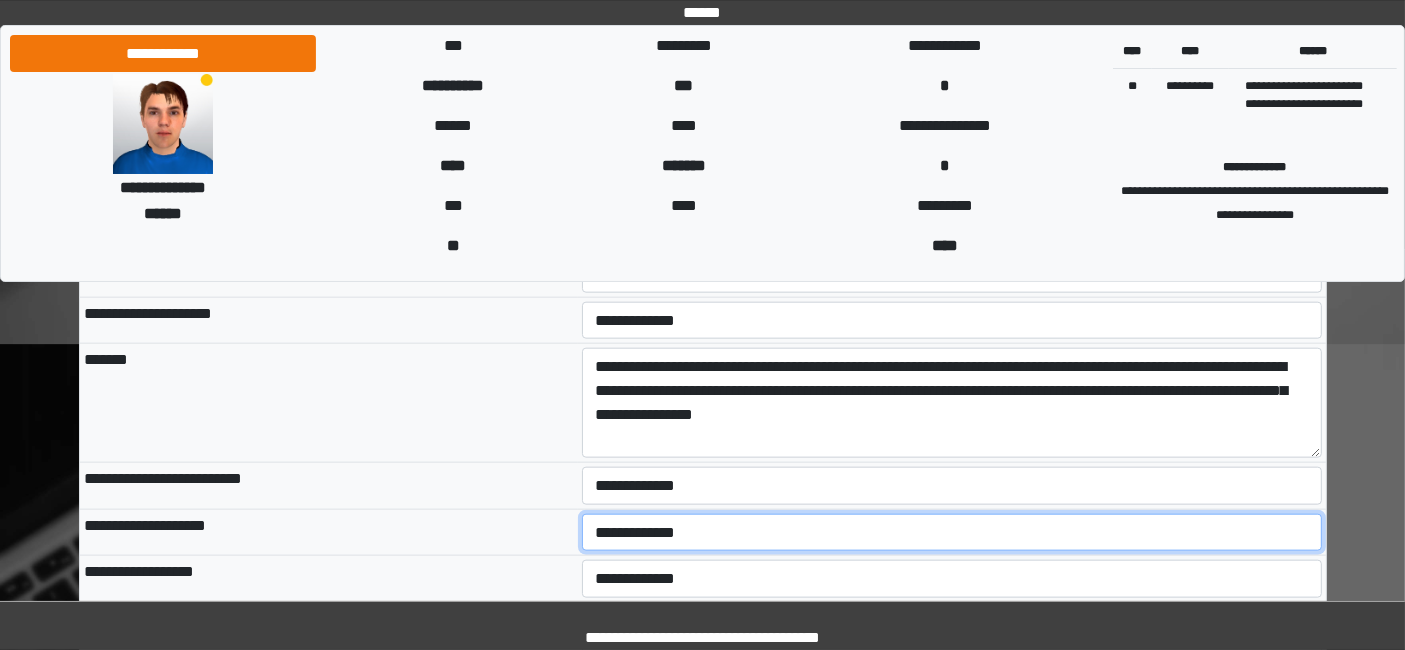 drag, startPoint x: 625, startPoint y: 508, endPoint x: 622, endPoint y: 522, distance: 14.3178215 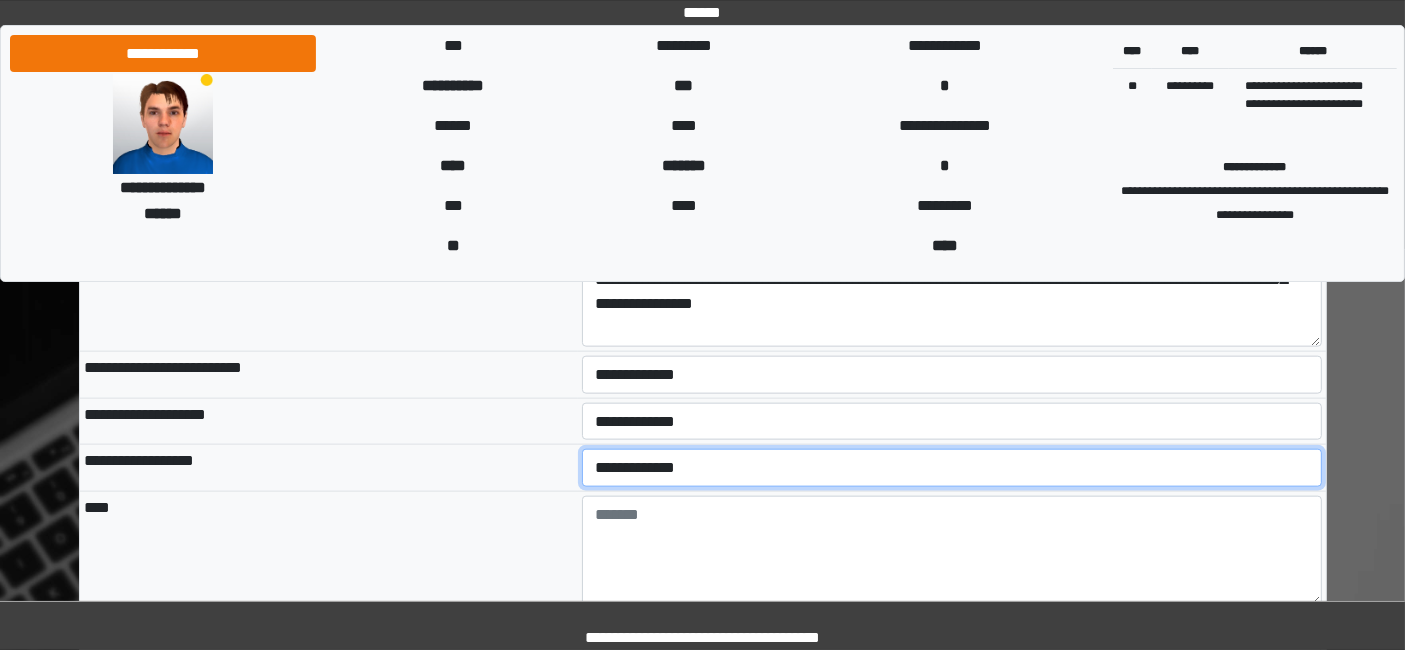 click on "**********" at bounding box center (952, 467) 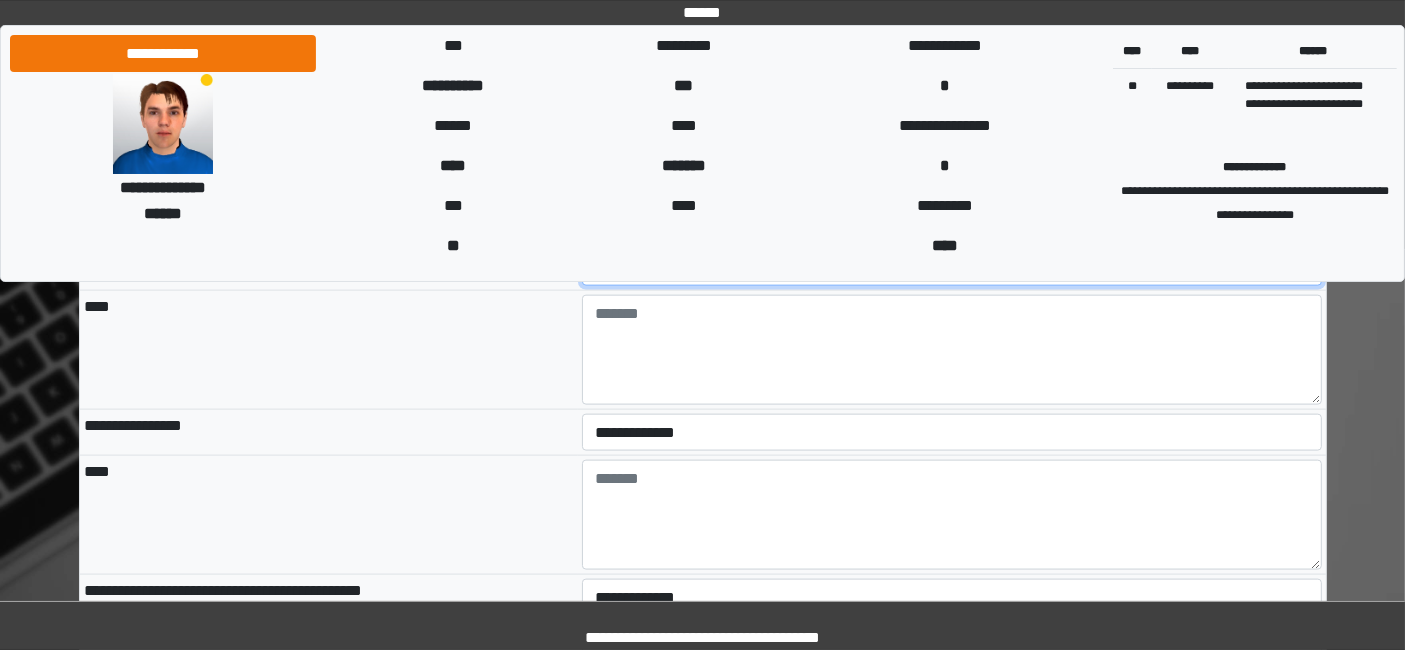 scroll, scrollTop: 2555, scrollLeft: 0, axis: vertical 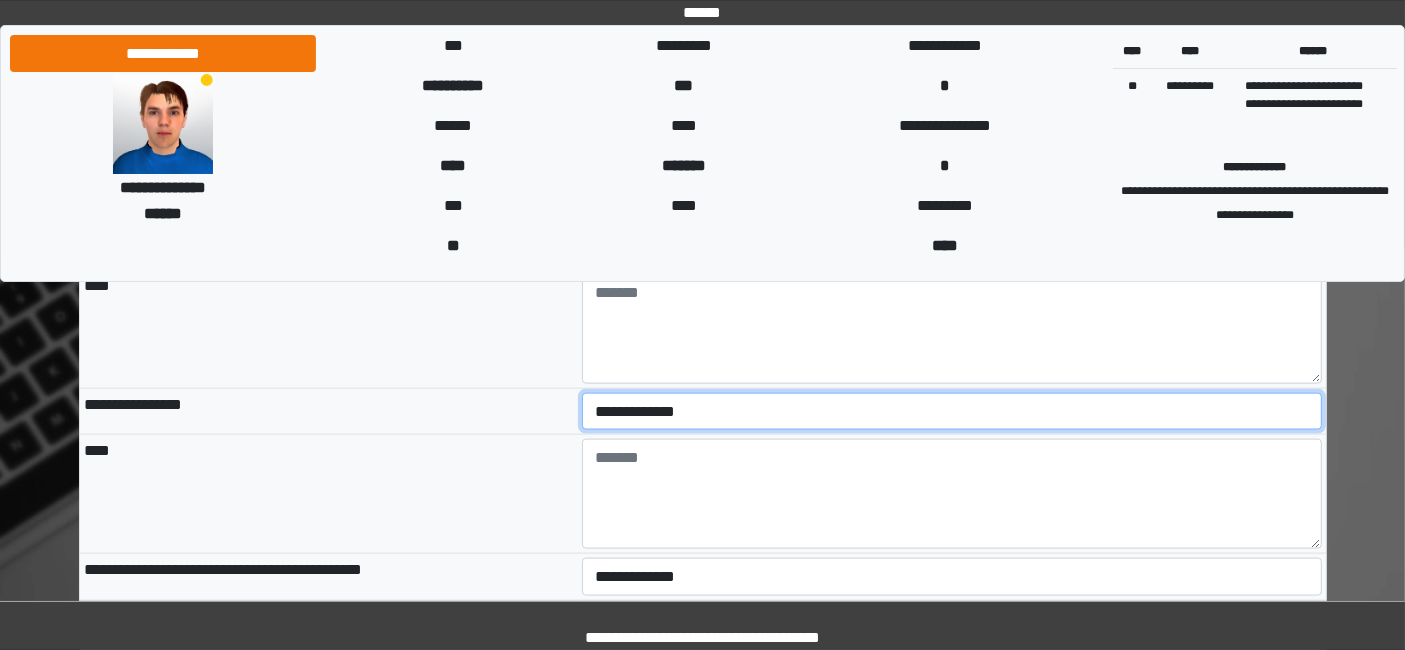 click on "**********" at bounding box center (952, 411) 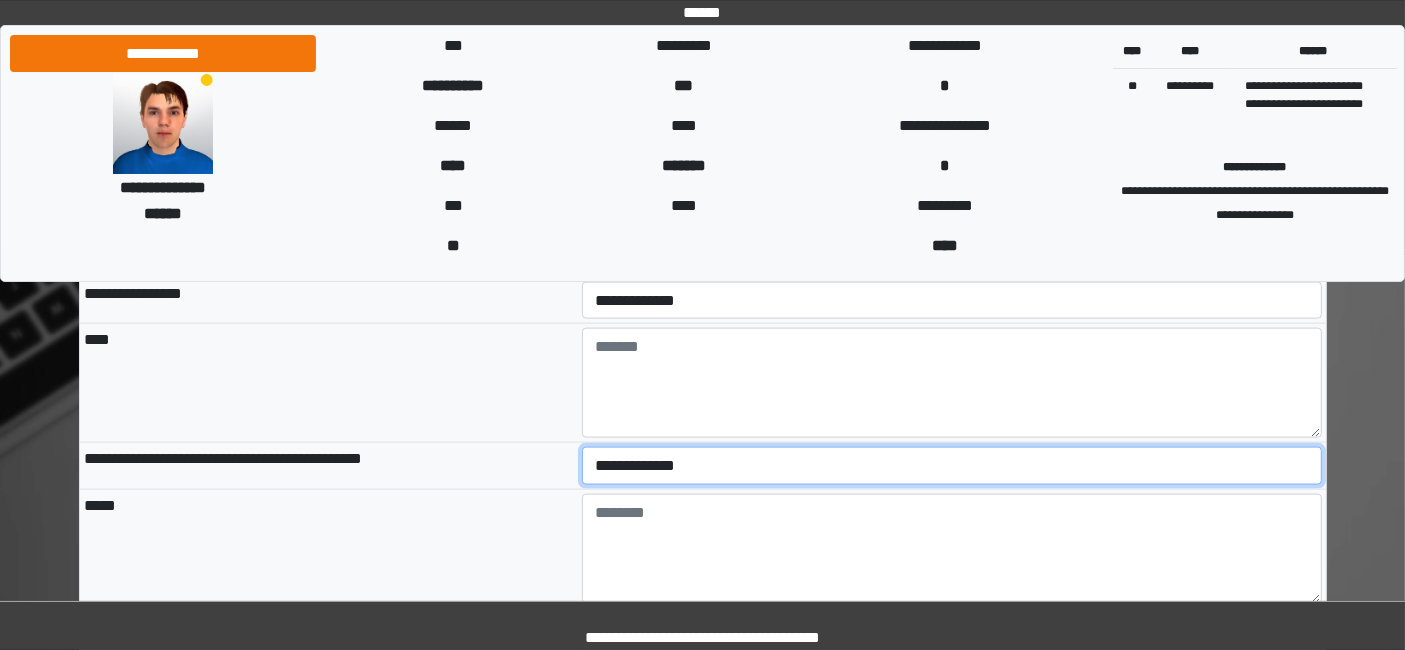 click on "**********" at bounding box center [952, 465] 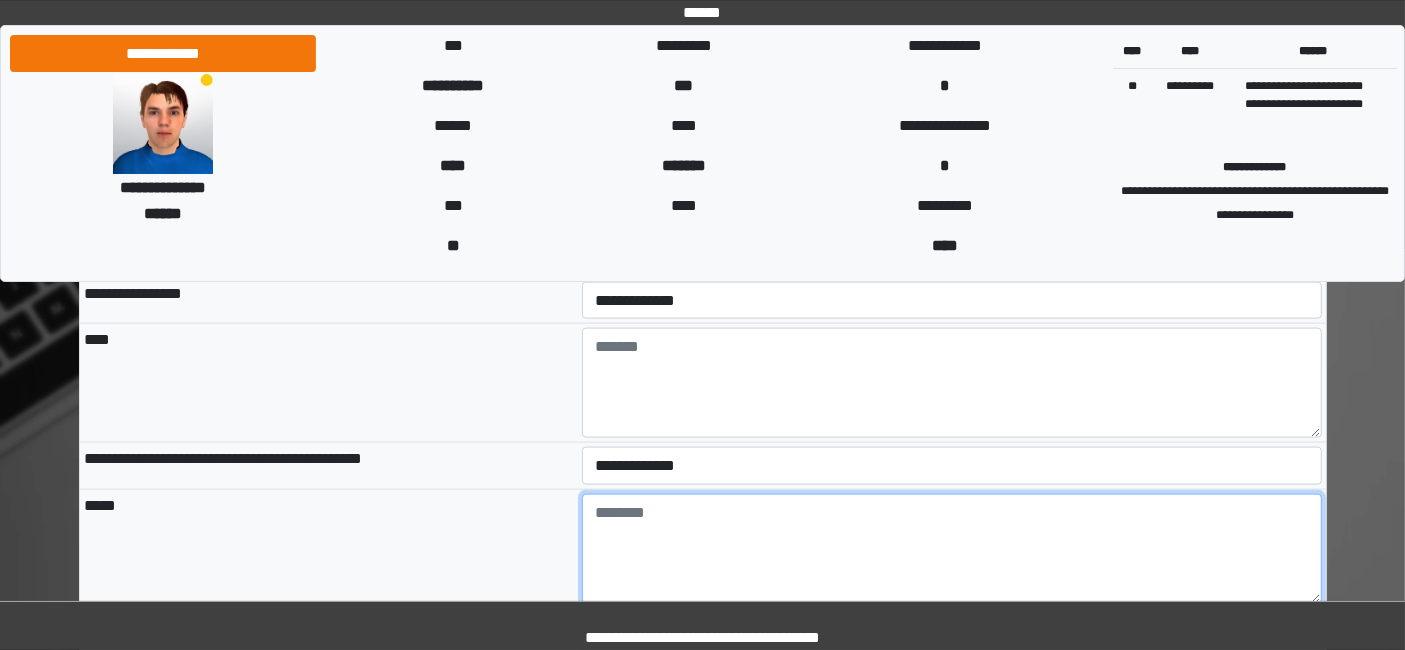 click at bounding box center [952, 549] 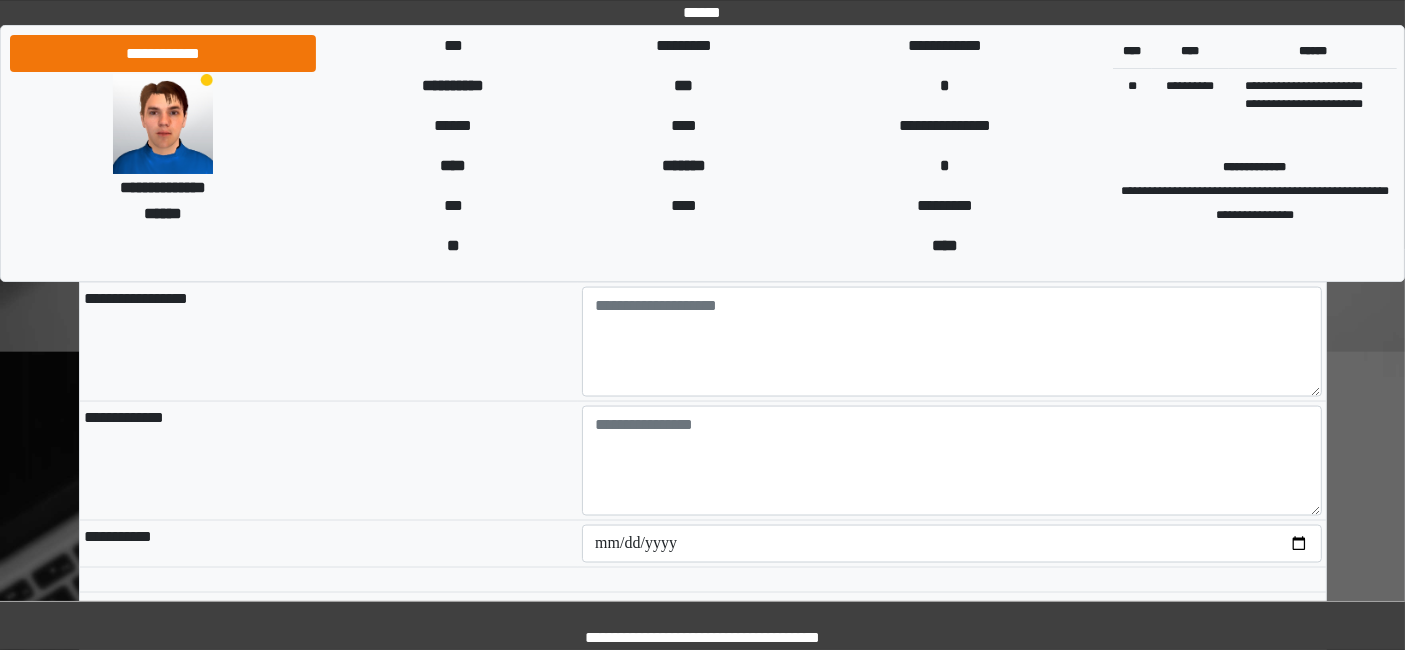 scroll, scrollTop: 3194, scrollLeft: 0, axis: vertical 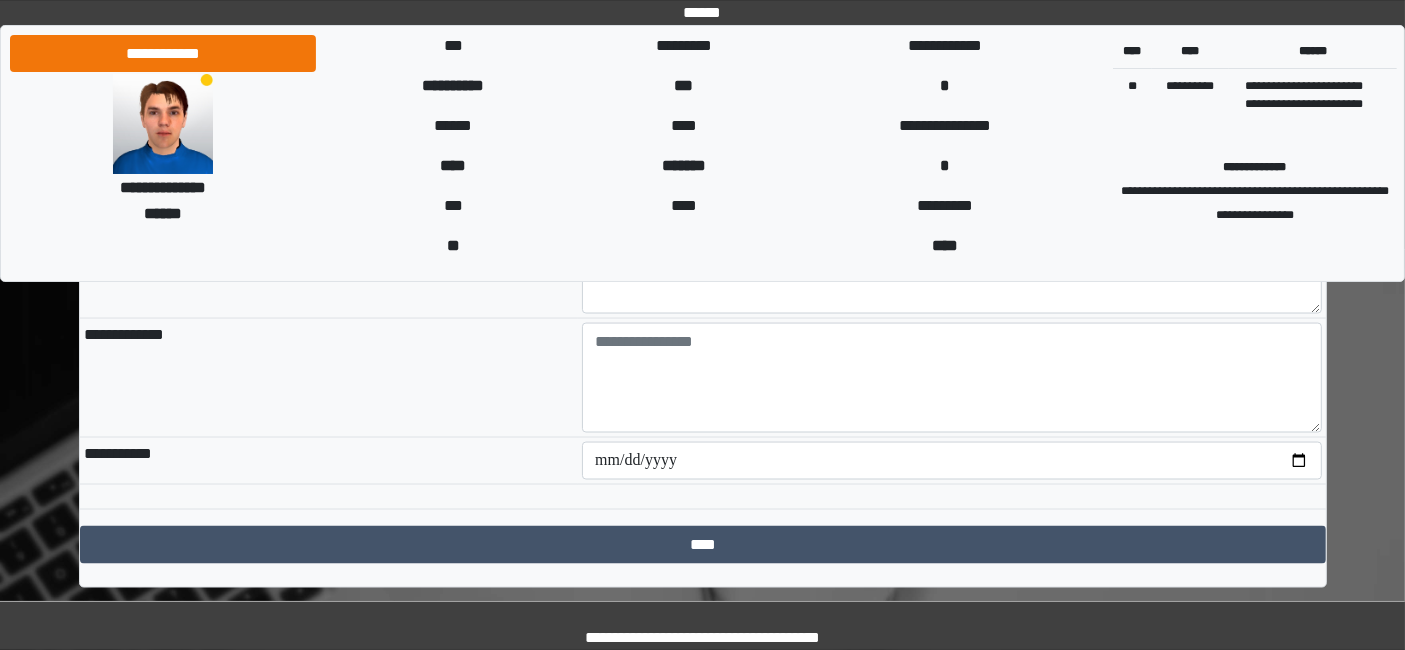 type on "*******" 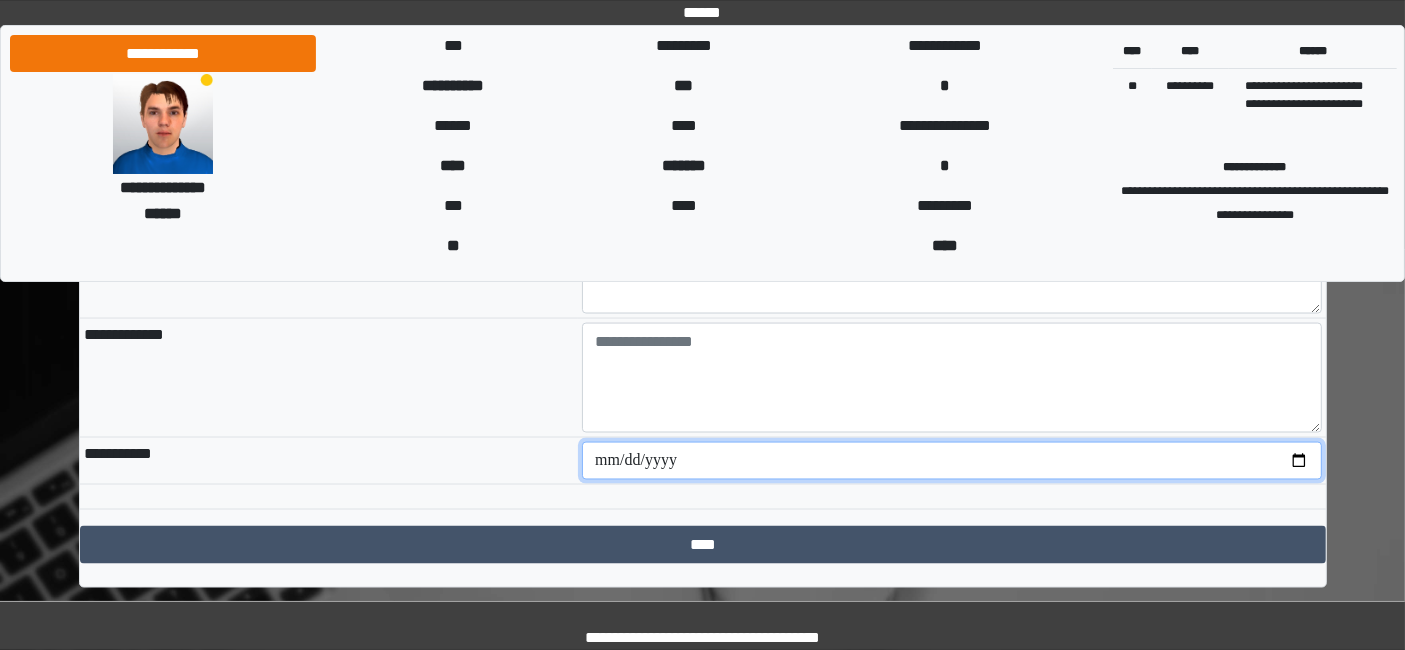click at bounding box center (952, 461) 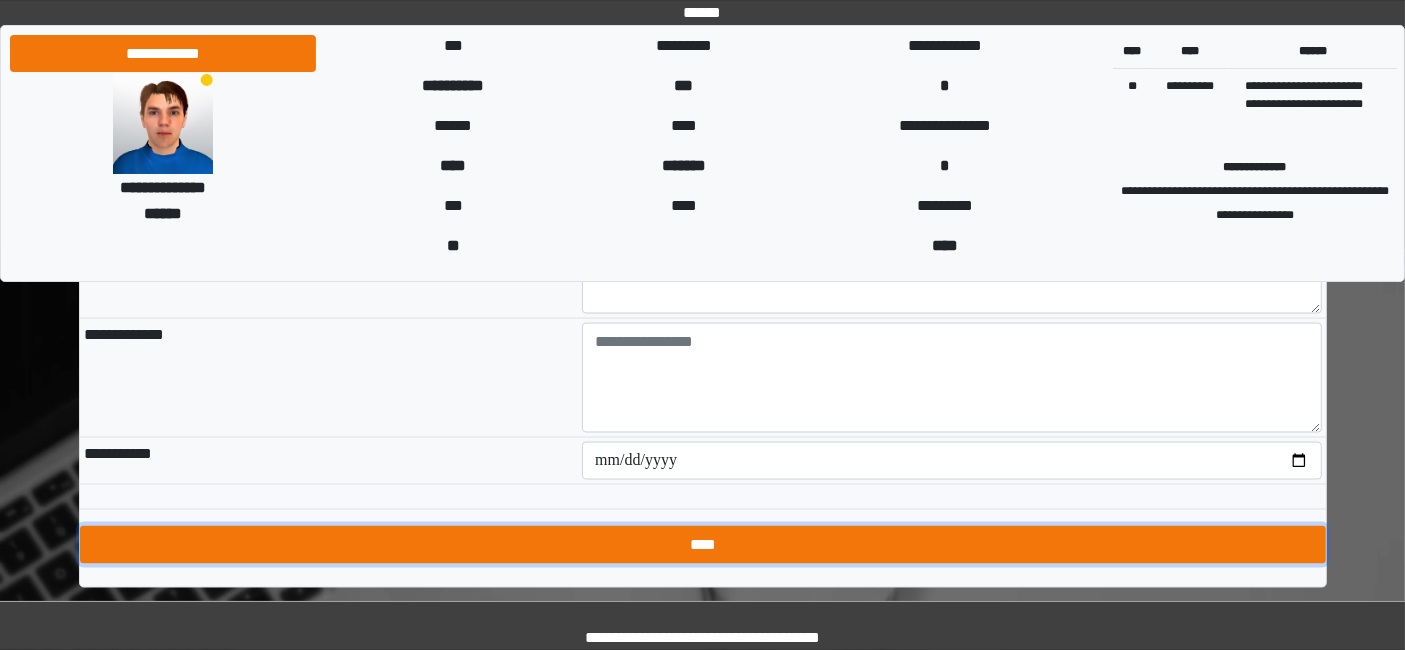 click on "****" at bounding box center [703, 545] 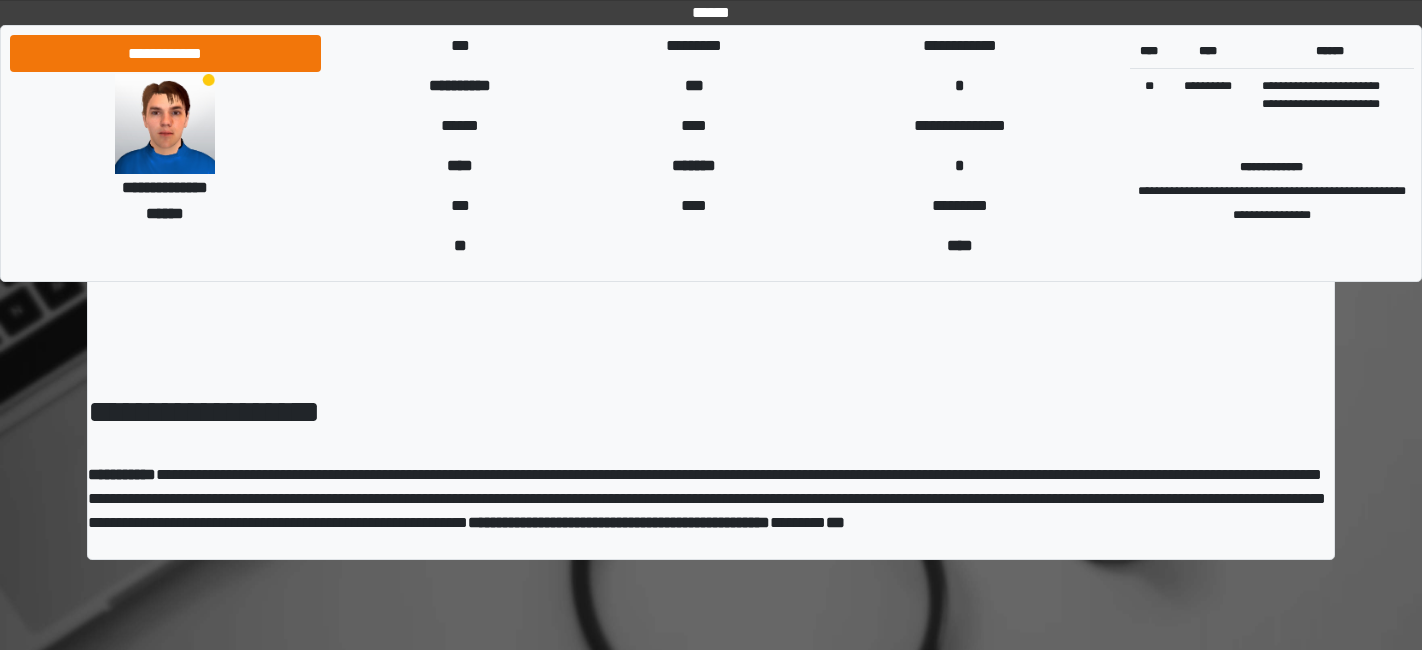 scroll, scrollTop: 0, scrollLeft: 0, axis: both 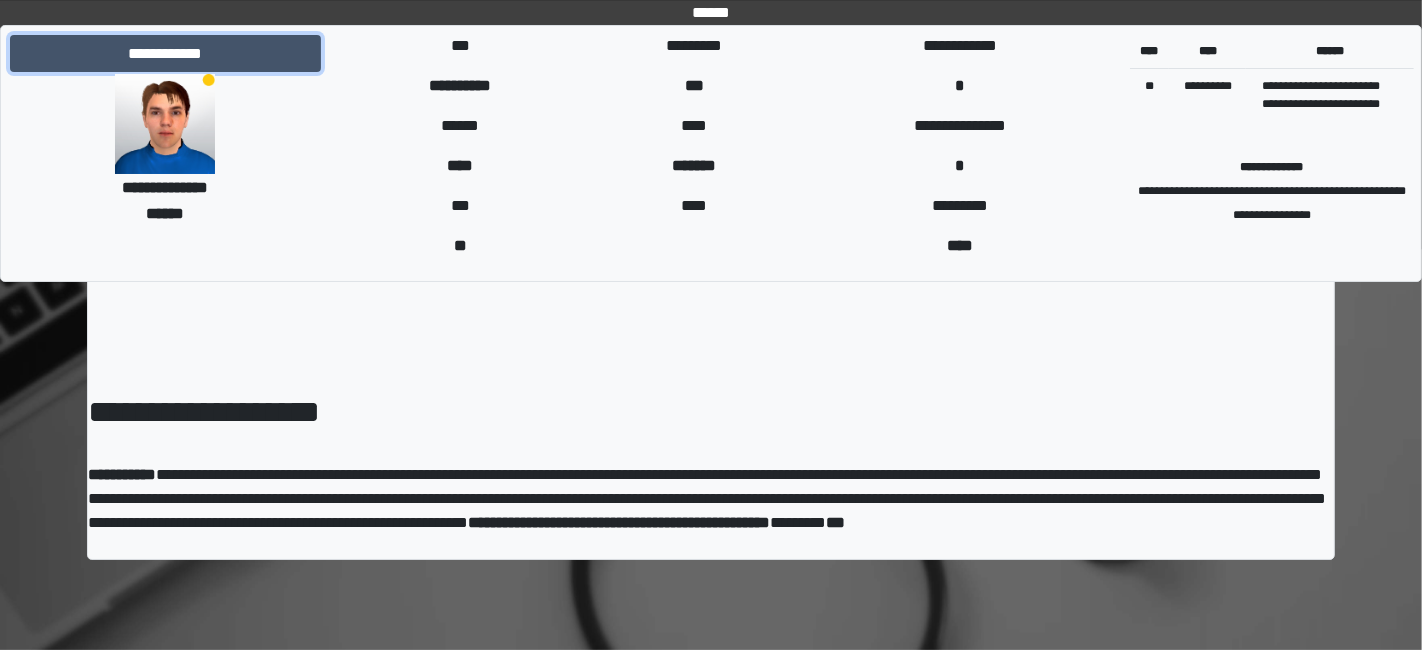 click on "**********" at bounding box center (165, 53) 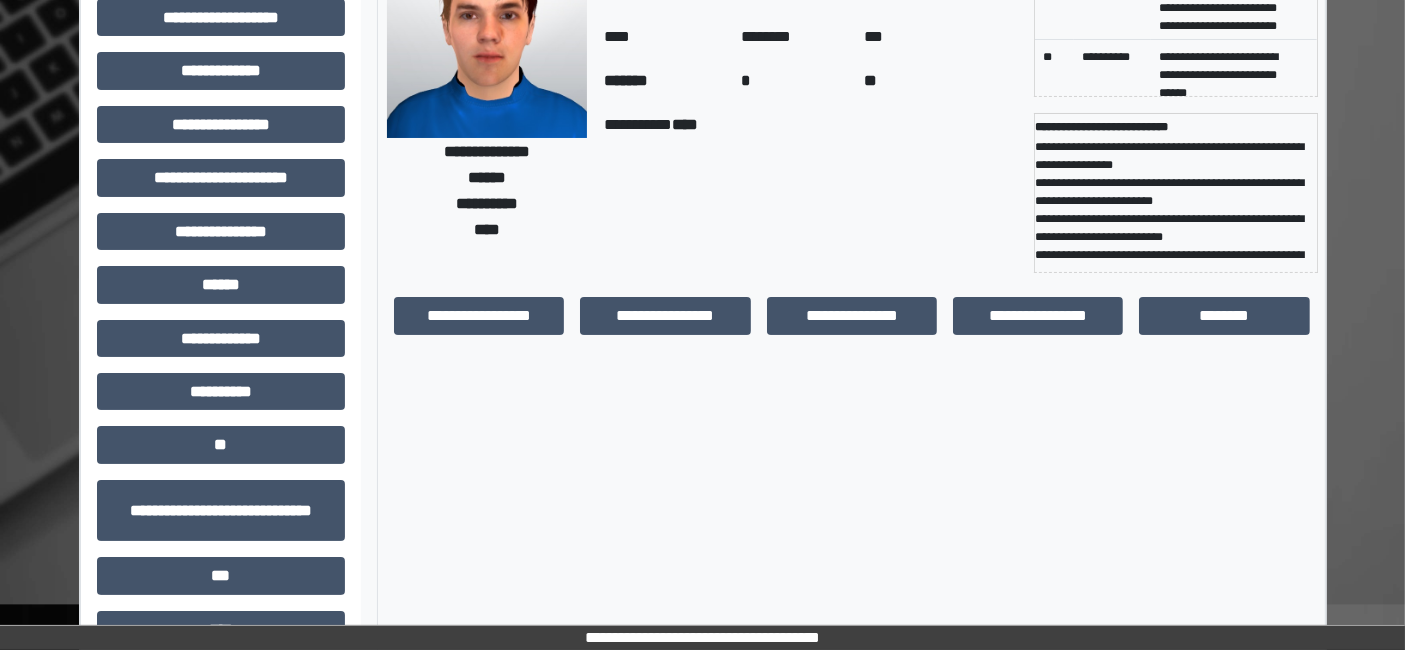 scroll, scrollTop: 269, scrollLeft: 0, axis: vertical 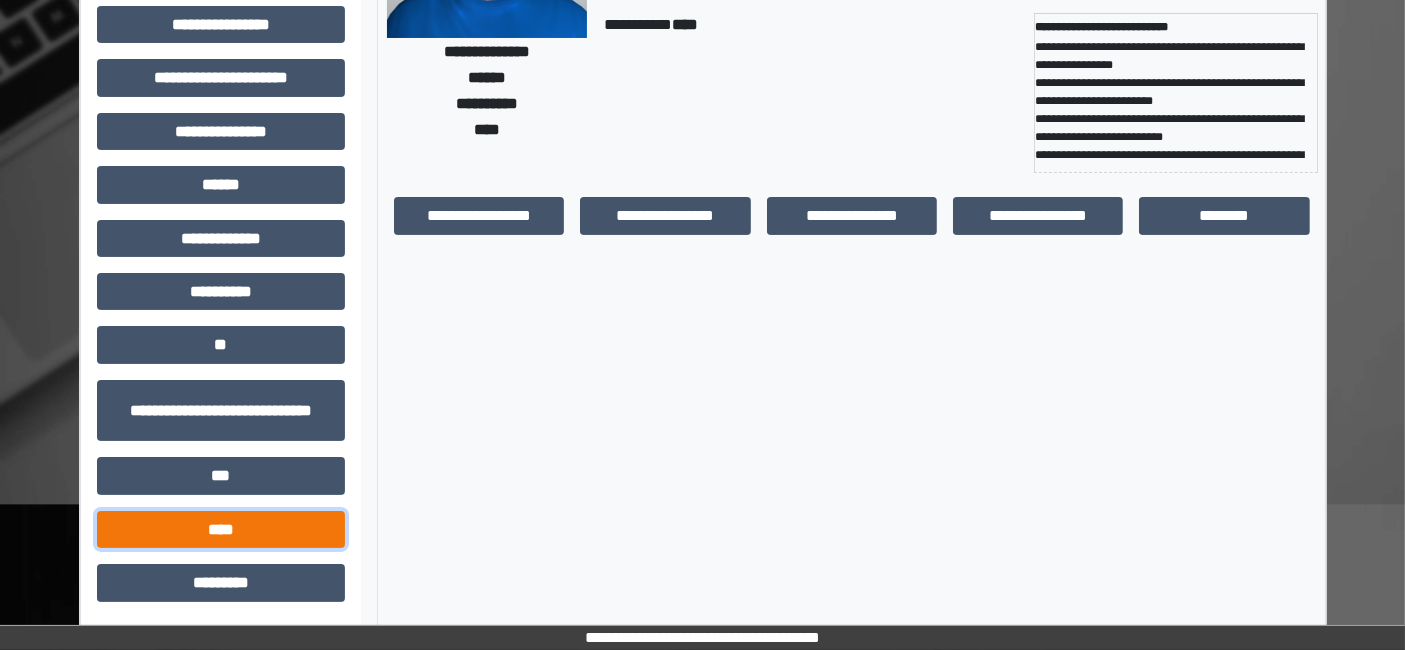 click on "****" at bounding box center (221, 529) 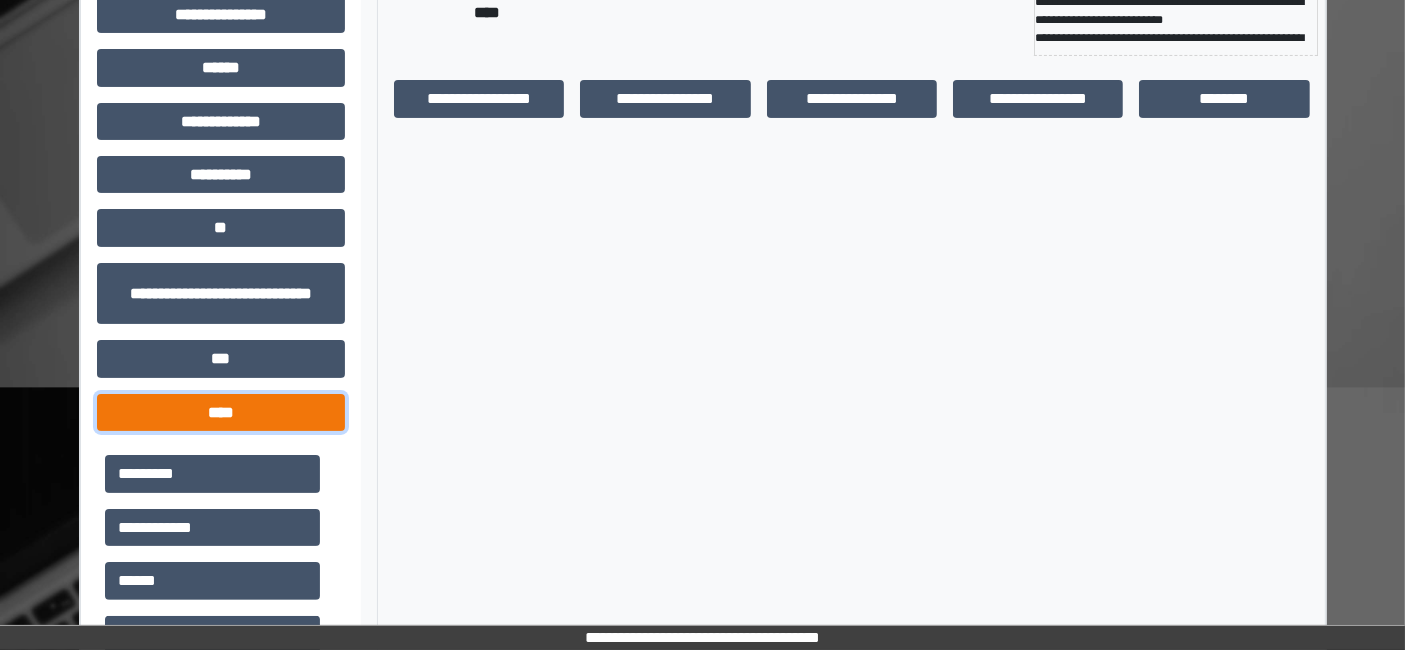 scroll, scrollTop: 602, scrollLeft: 0, axis: vertical 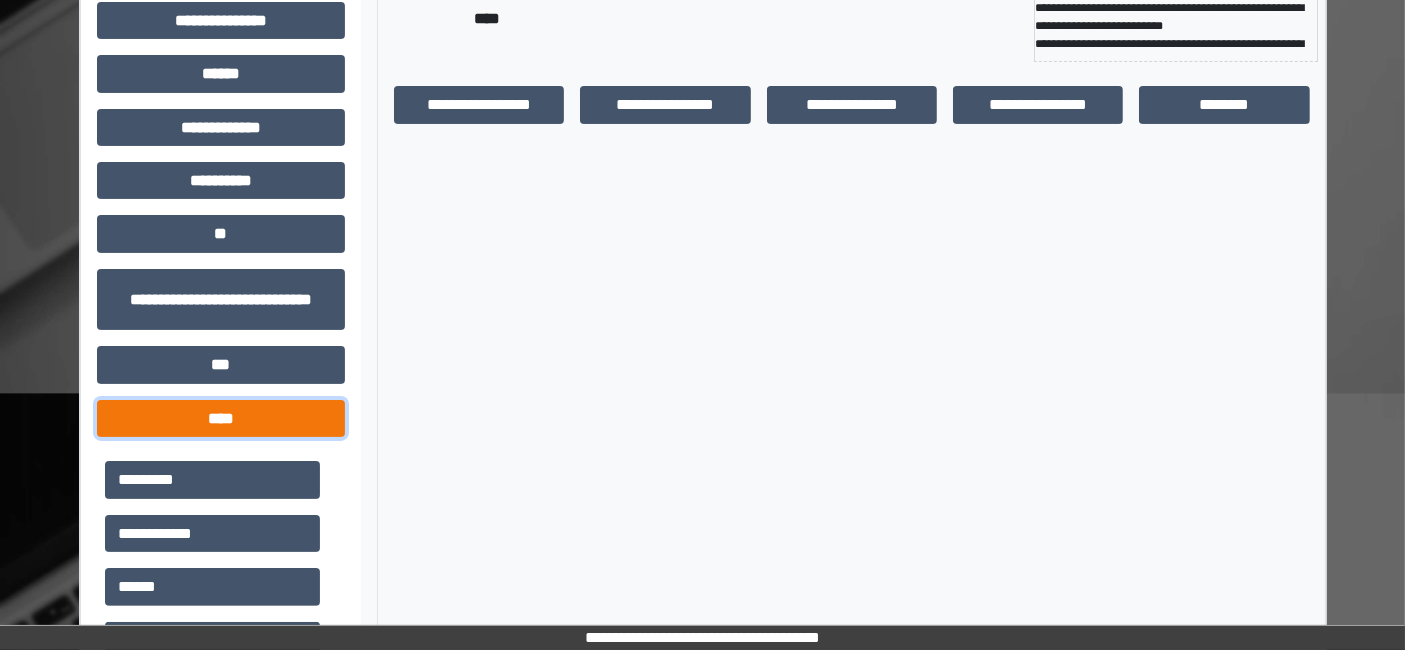 click on "****" at bounding box center (221, 418) 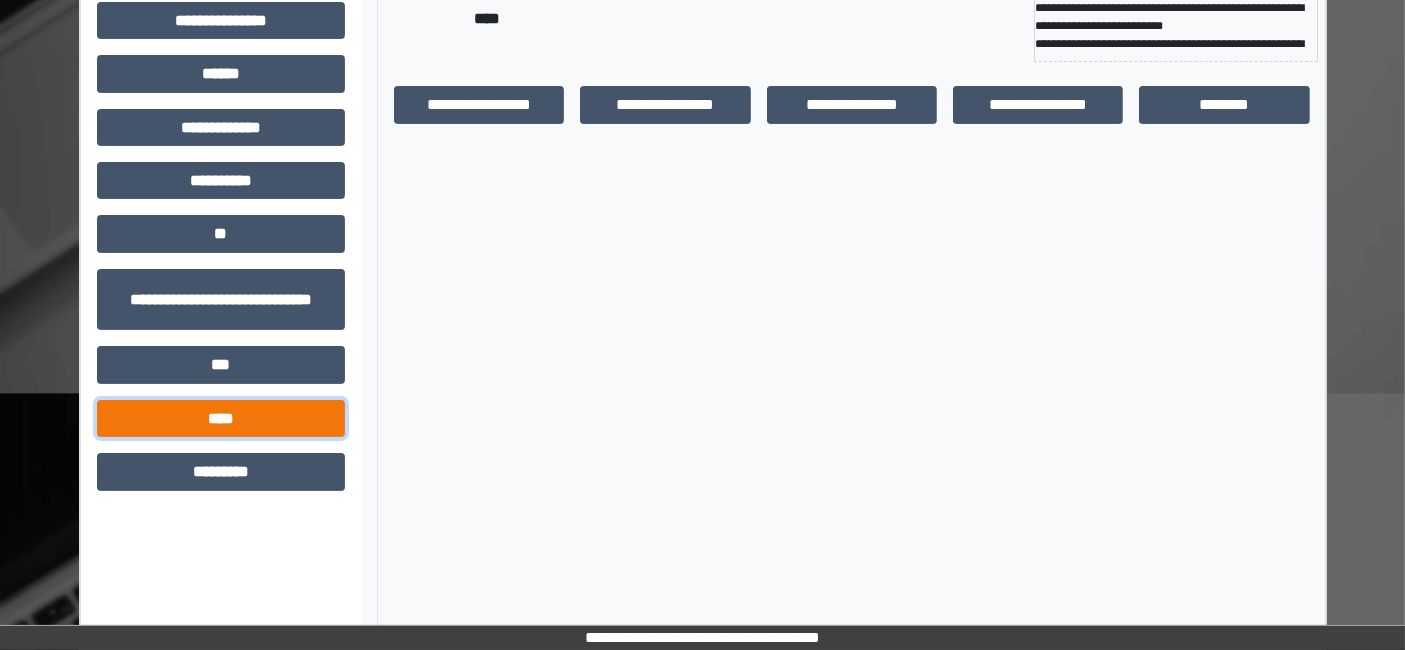 scroll, scrollTop: 269, scrollLeft: 0, axis: vertical 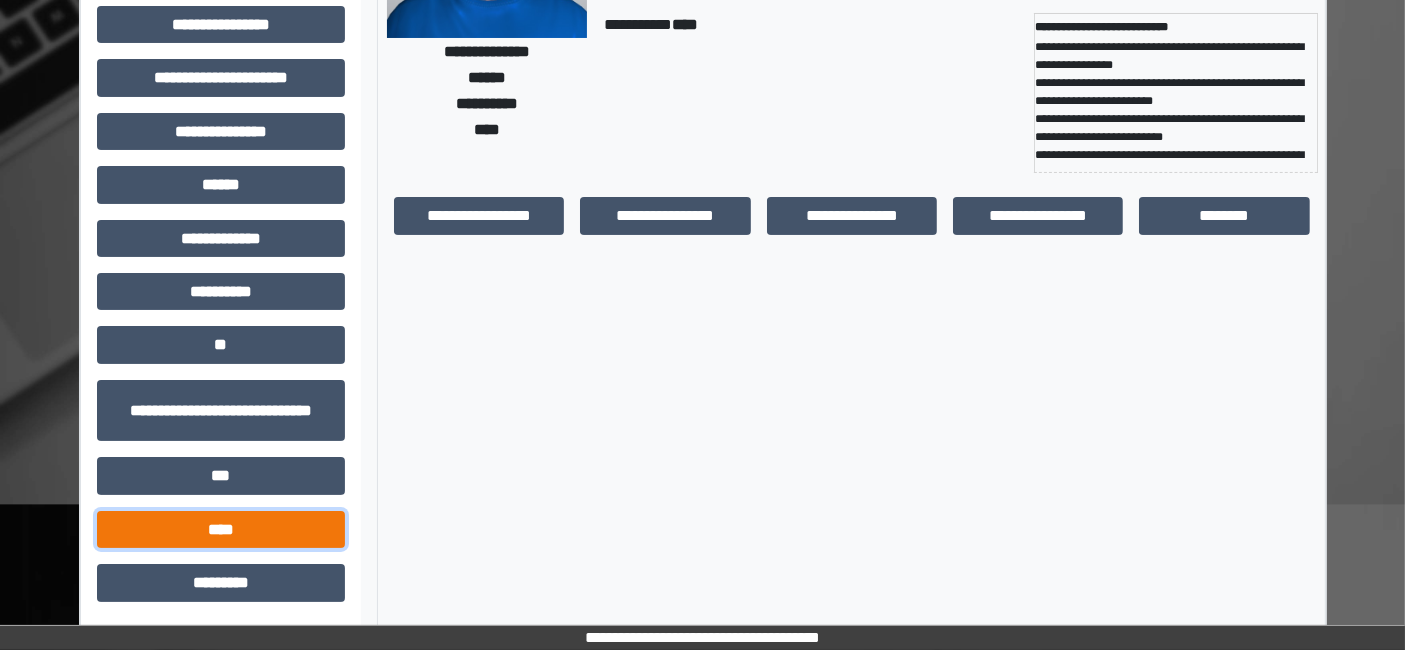 click on "****" at bounding box center [221, 529] 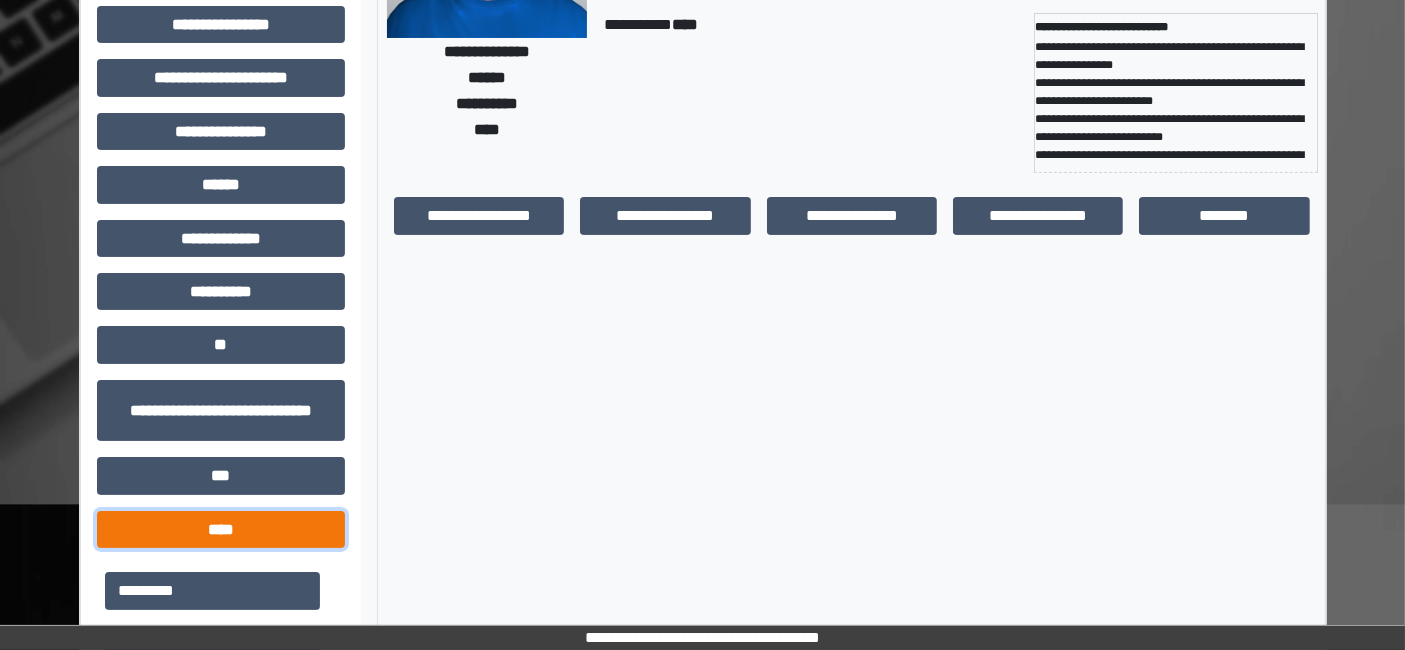 scroll, scrollTop: 380, scrollLeft: 0, axis: vertical 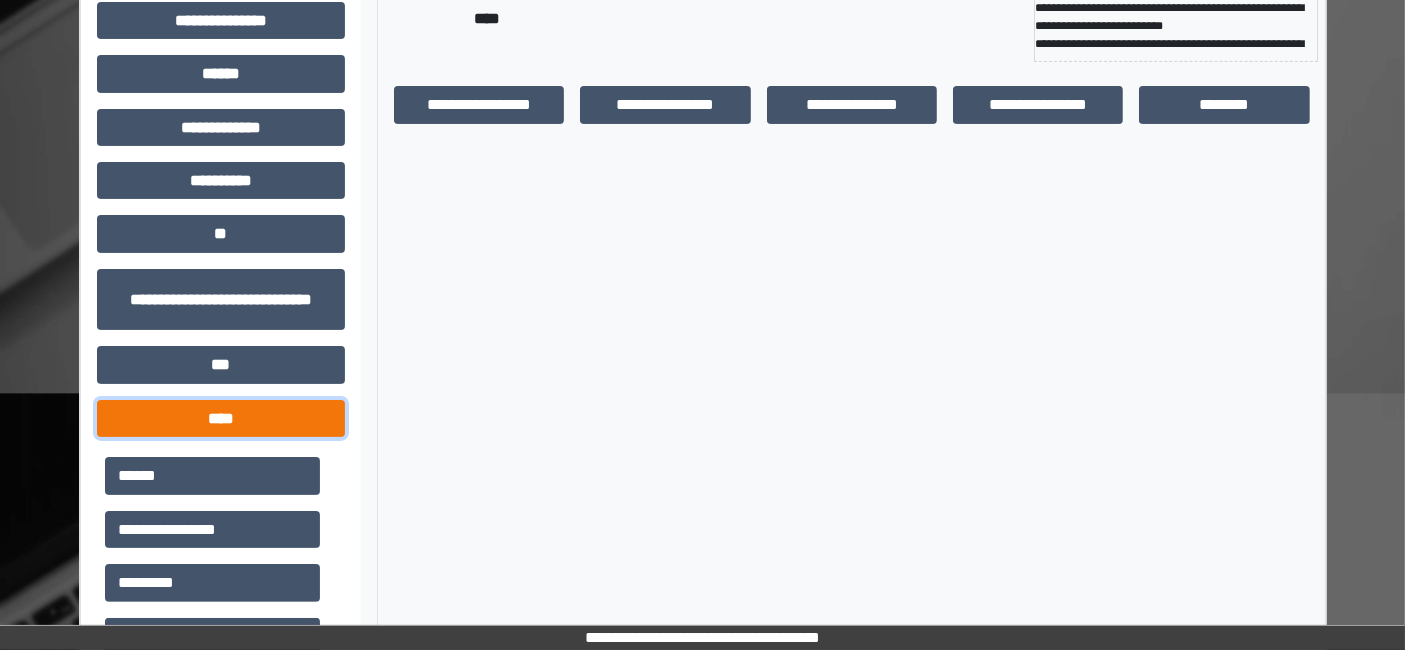 click on "****" at bounding box center [221, 418] 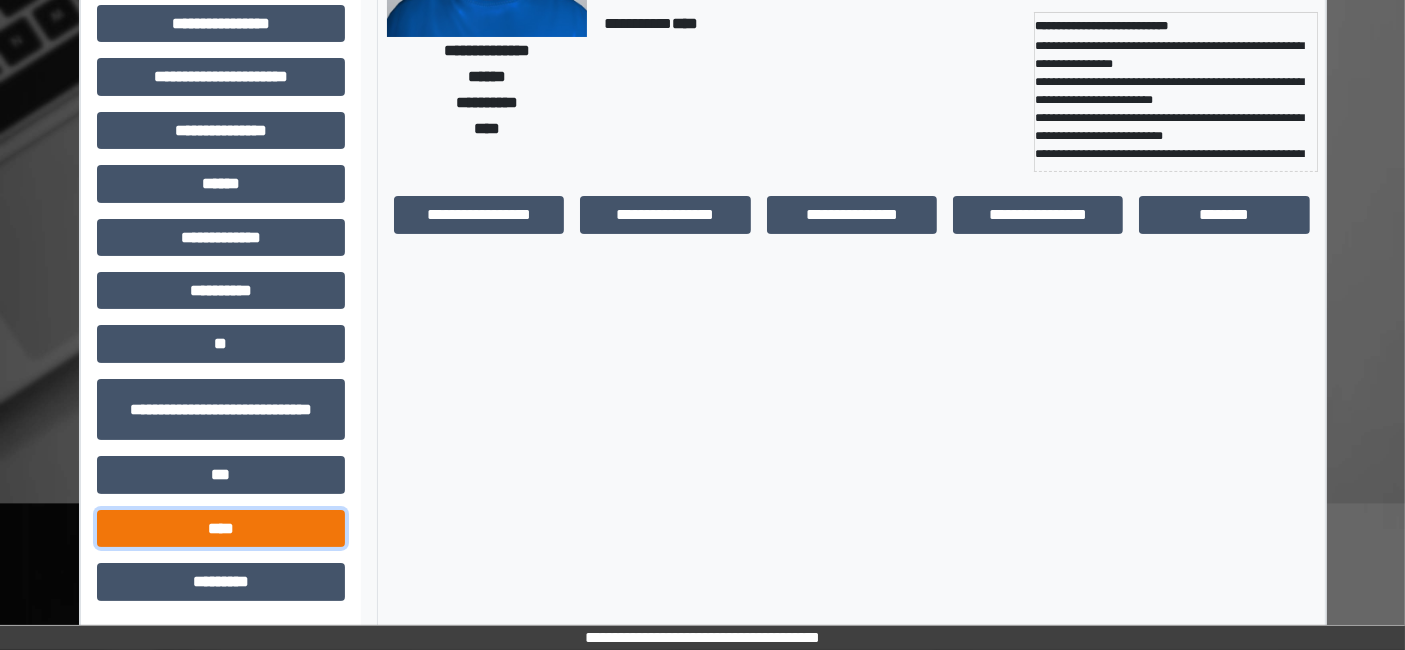 scroll, scrollTop: 269, scrollLeft: 0, axis: vertical 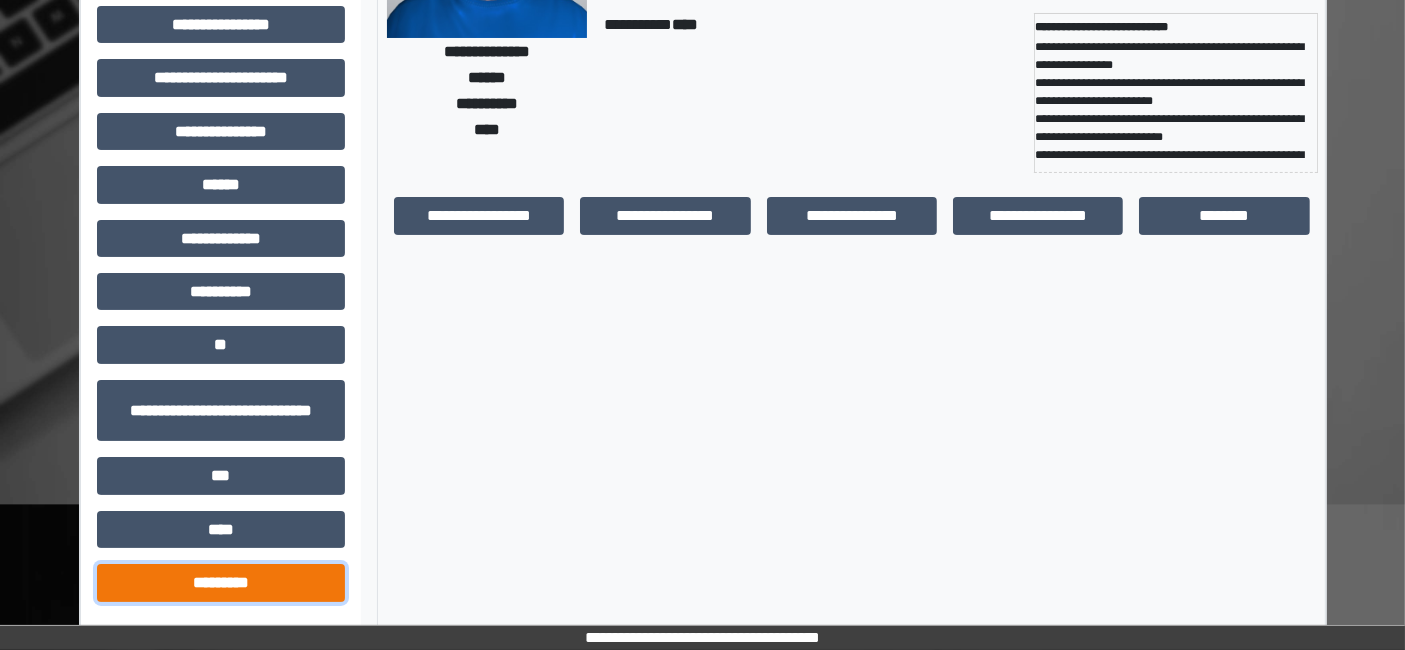click on "*********" at bounding box center [221, 582] 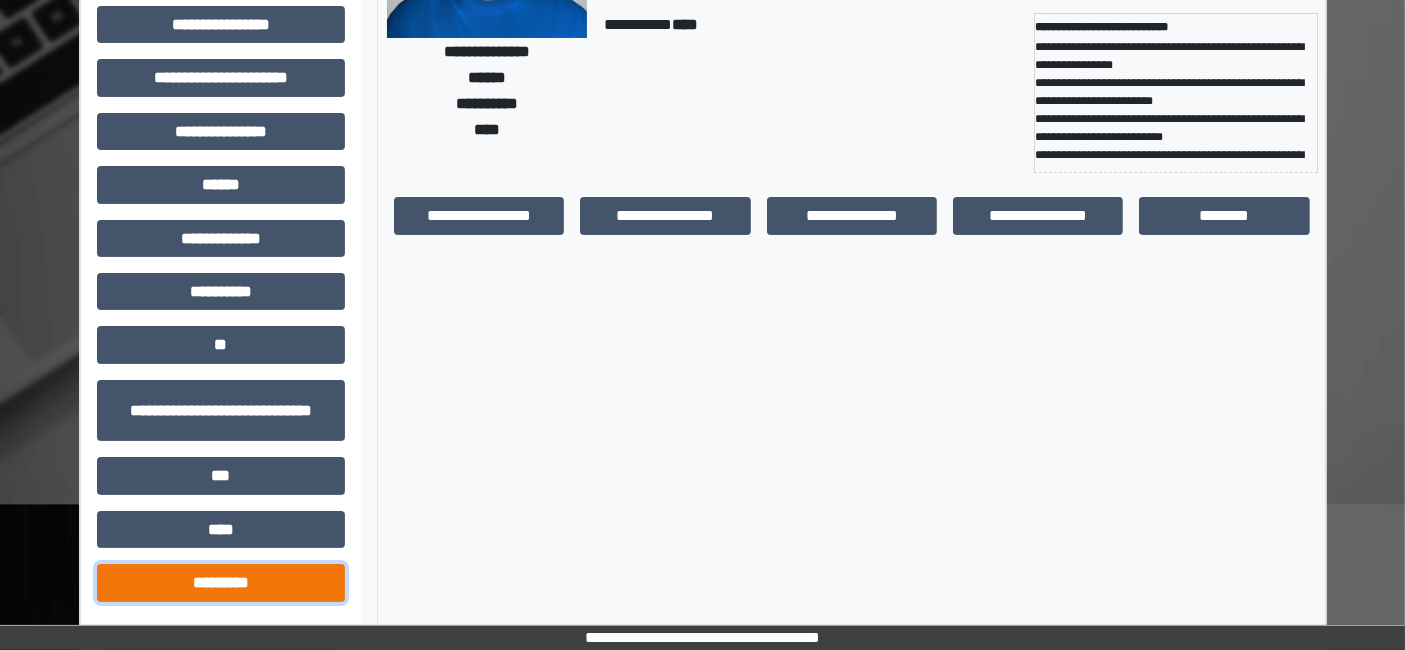 scroll, scrollTop: 338, scrollLeft: 0, axis: vertical 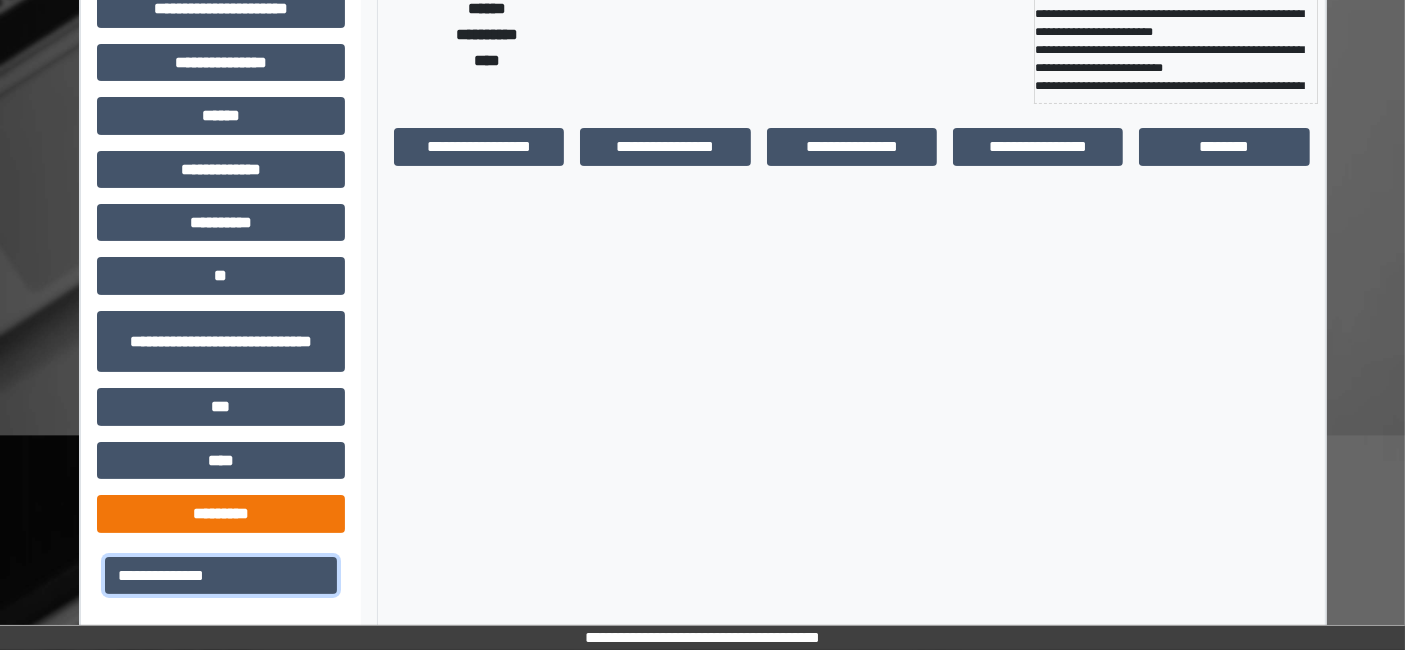 click on "**********" at bounding box center [221, 575] 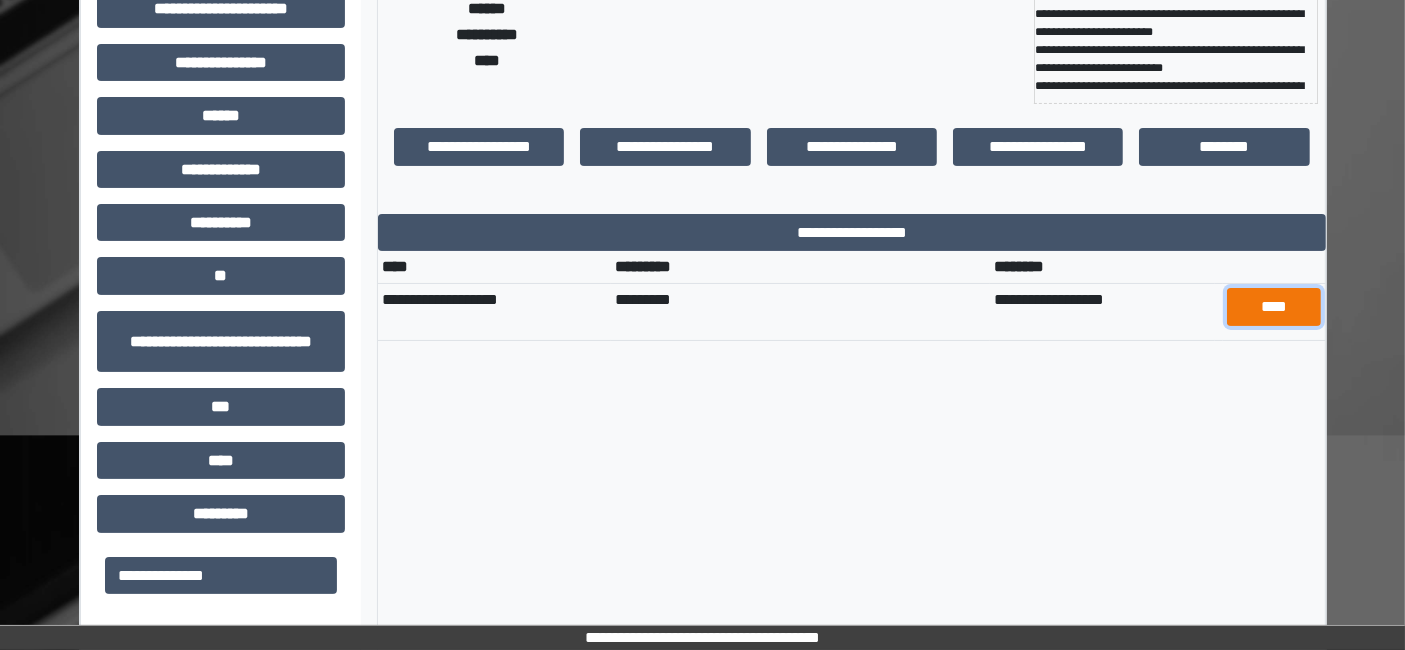 click on "****" at bounding box center (1274, 306) 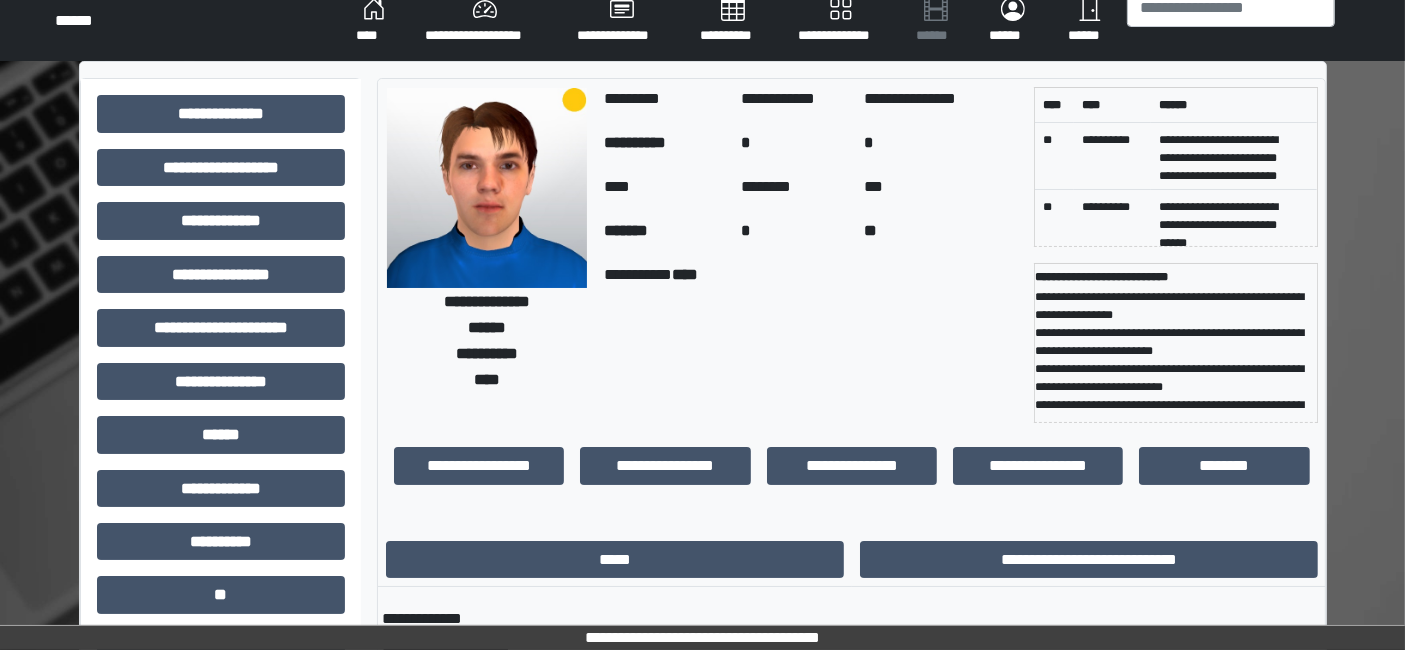 scroll, scrollTop: 0, scrollLeft: 0, axis: both 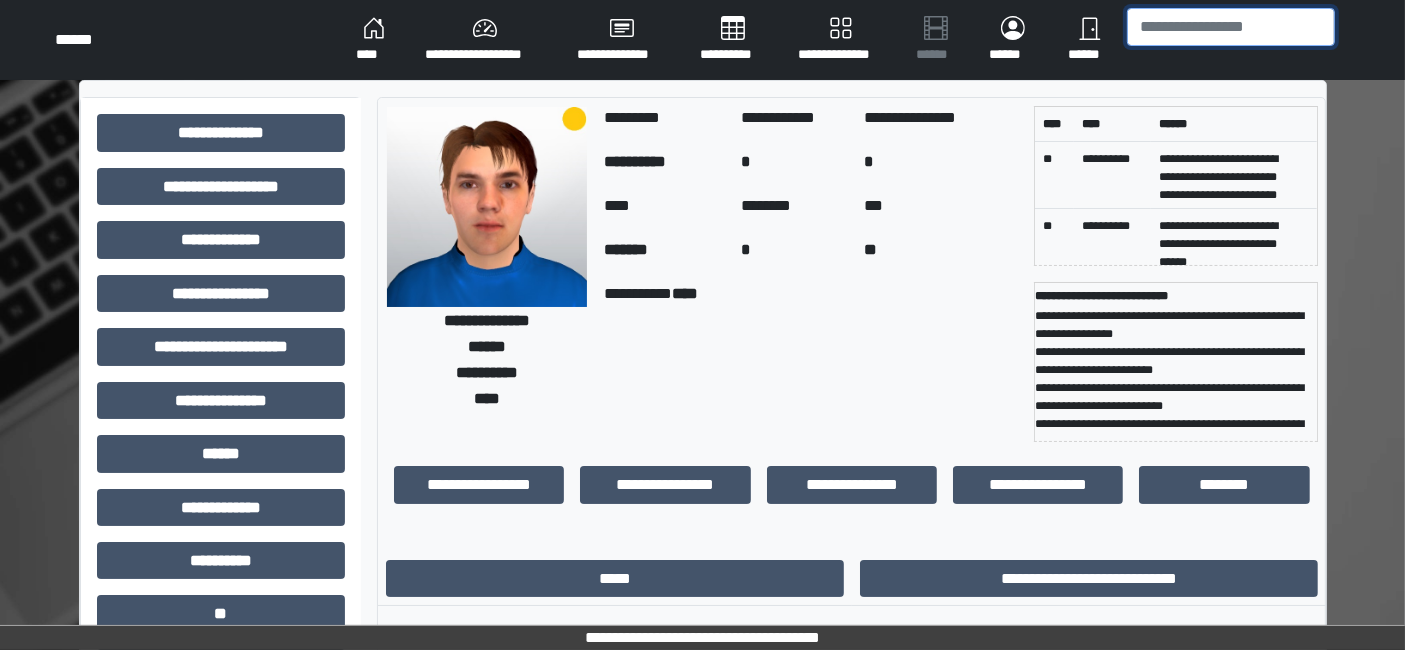 click at bounding box center (1231, 27) 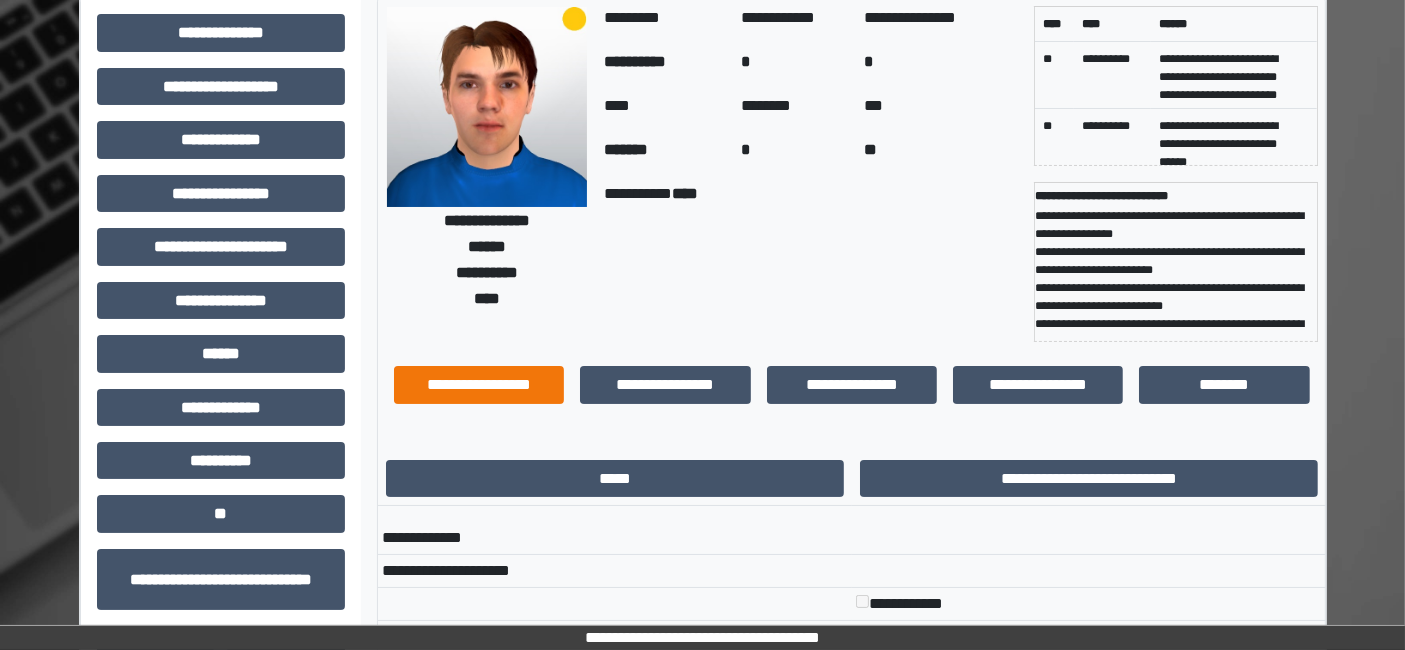scroll, scrollTop: 222, scrollLeft: 0, axis: vertical 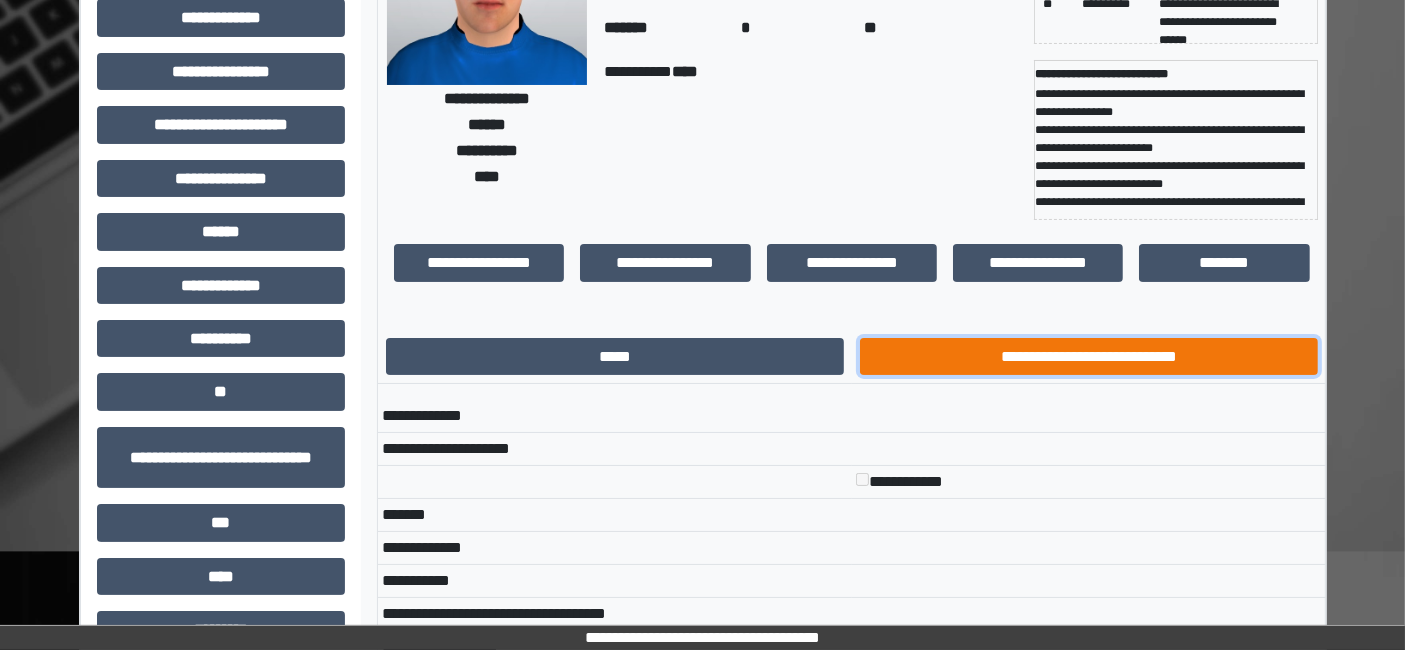 click on "**********" at bounding box center (1089, 356) 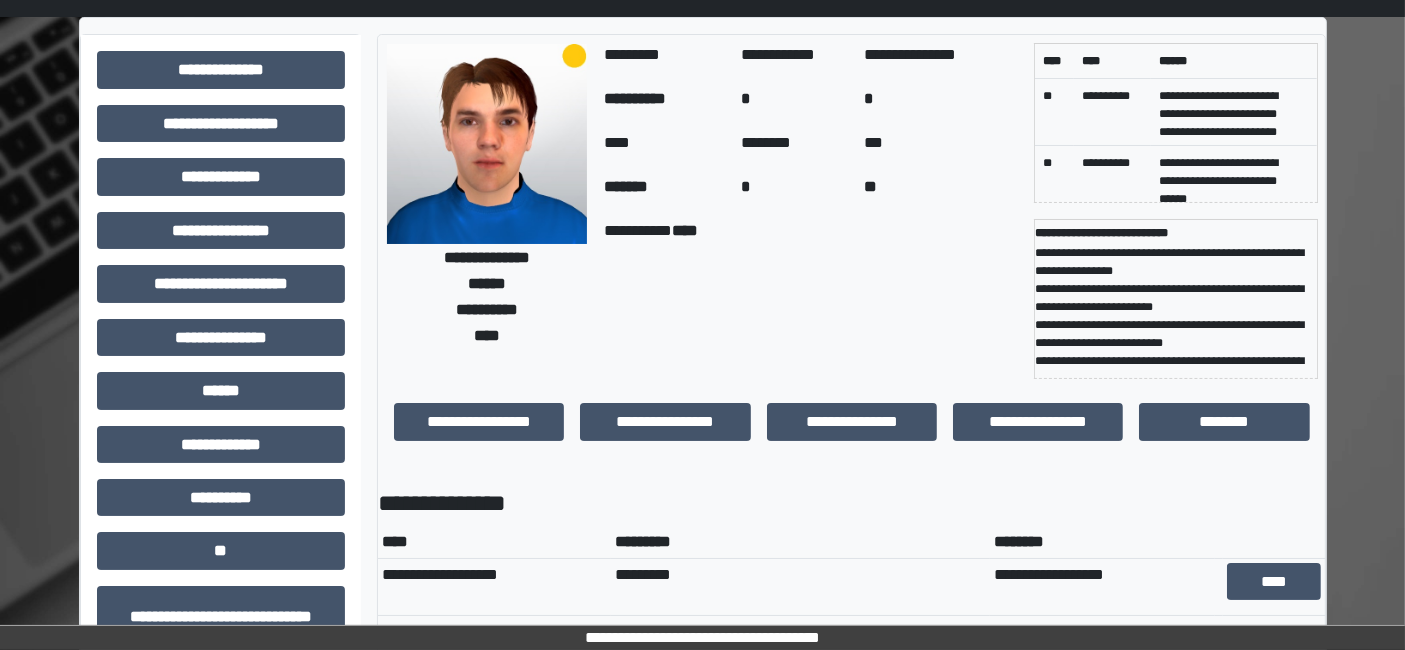 scroll, scrollTop: 0, scrollLeft: 0, axis: both 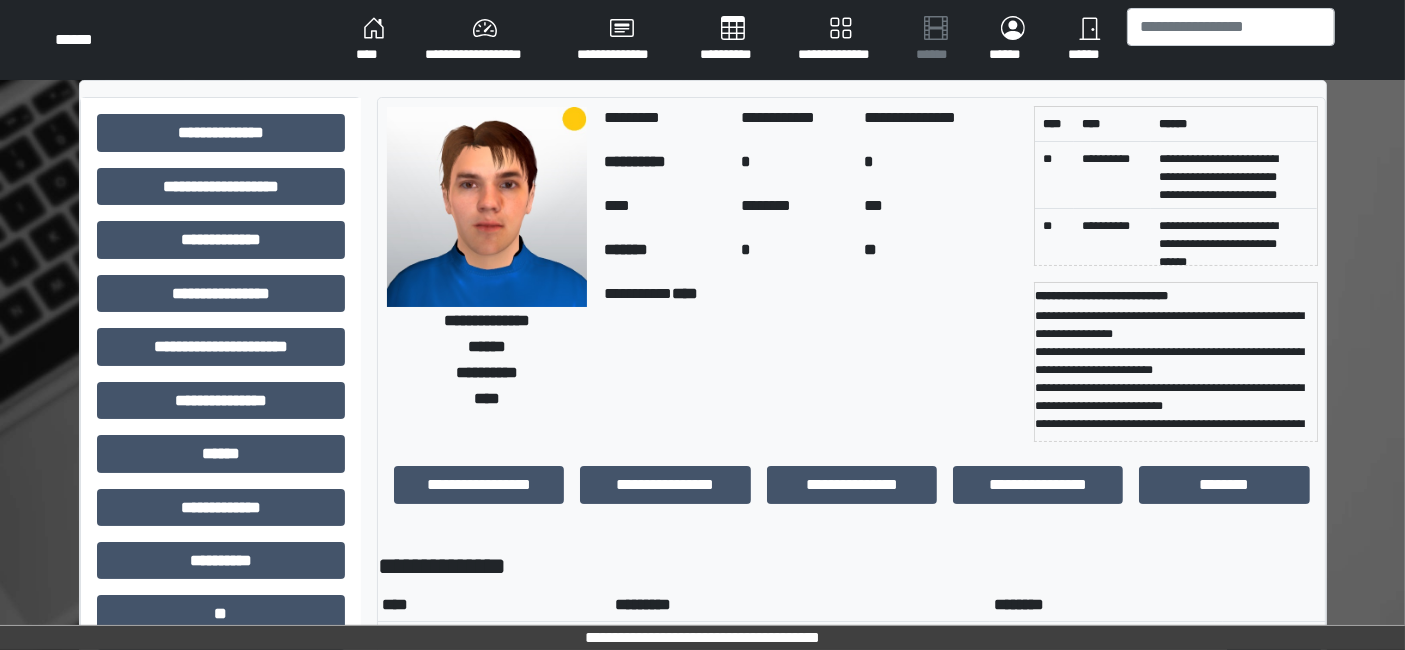 click on "**********" at bounding box center (221, 535) 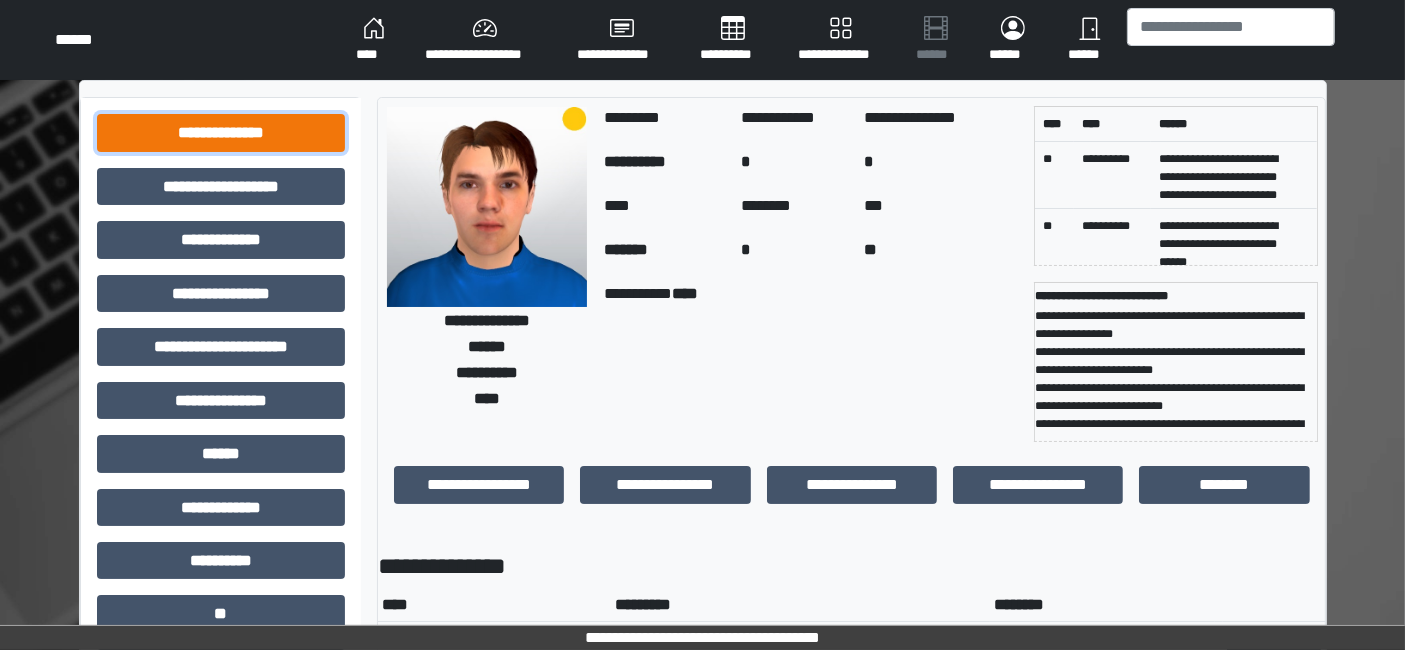 click on "**********" at bounding box center [221, 132] 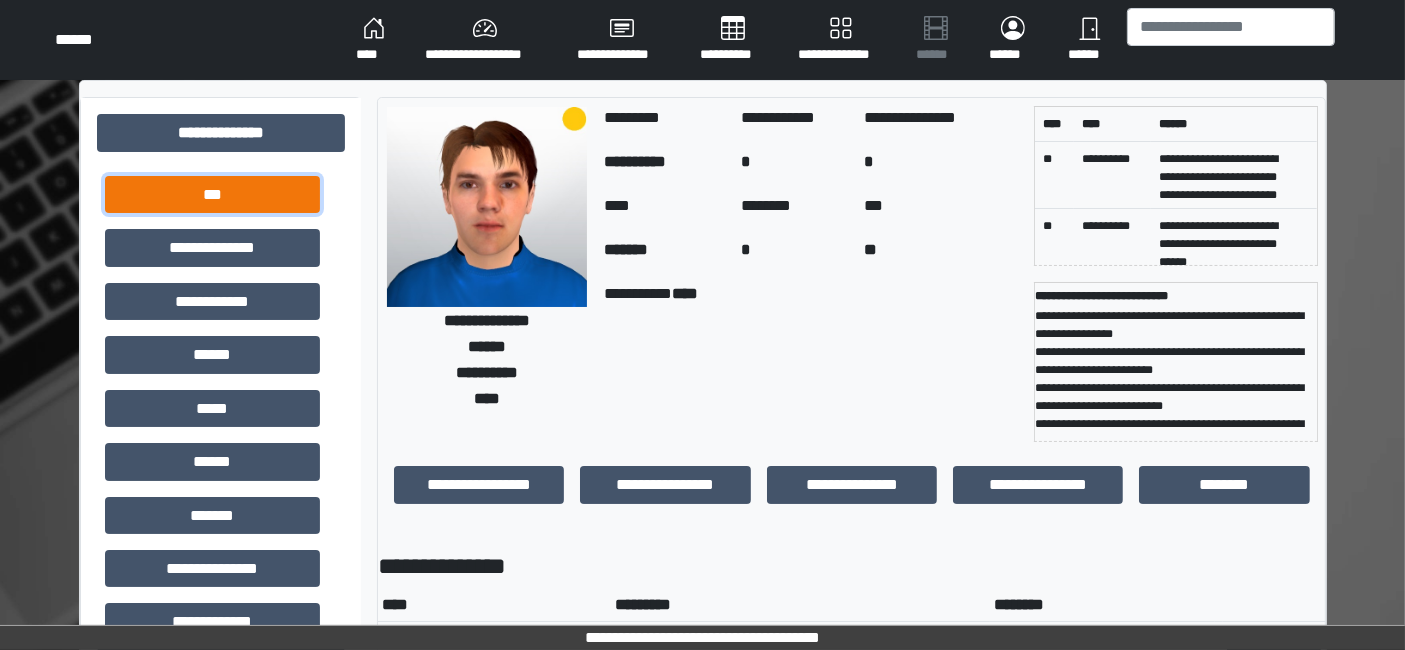 click on "***" at bounding box center [212, 194] 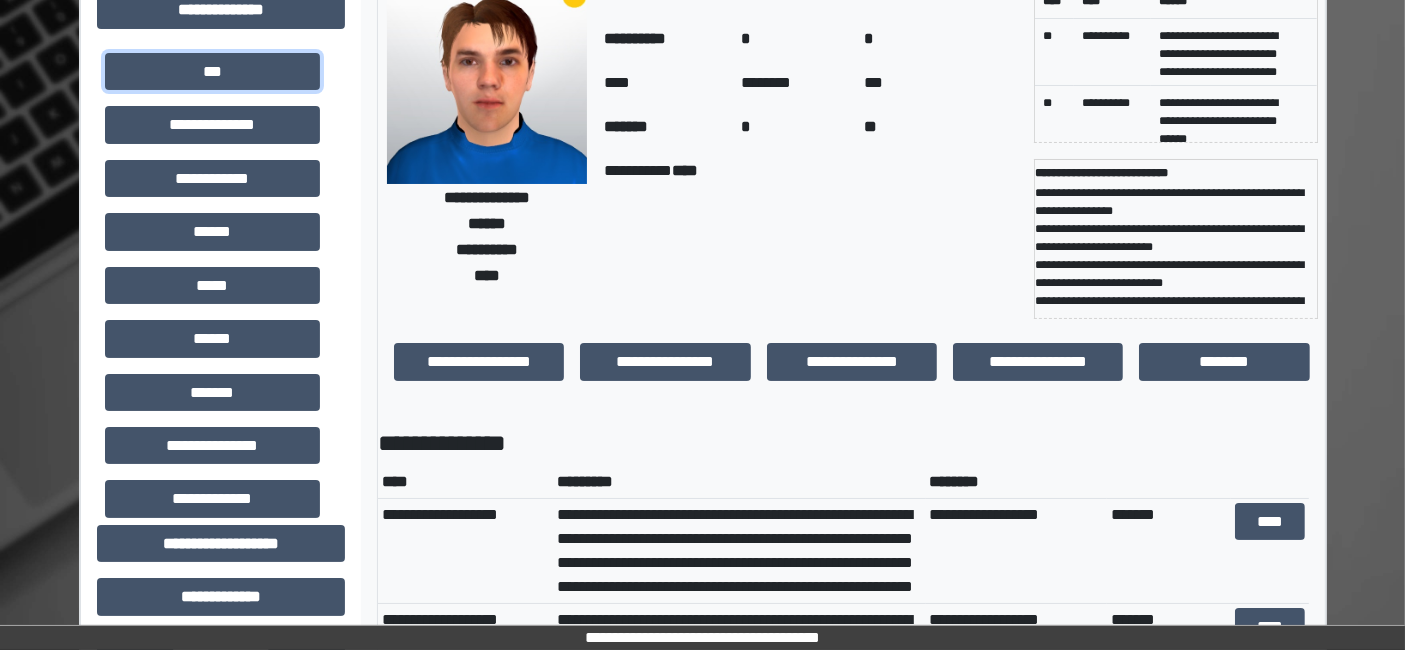 scroll, scrollTop: 222, scrollLeft: 0, axis: vertical 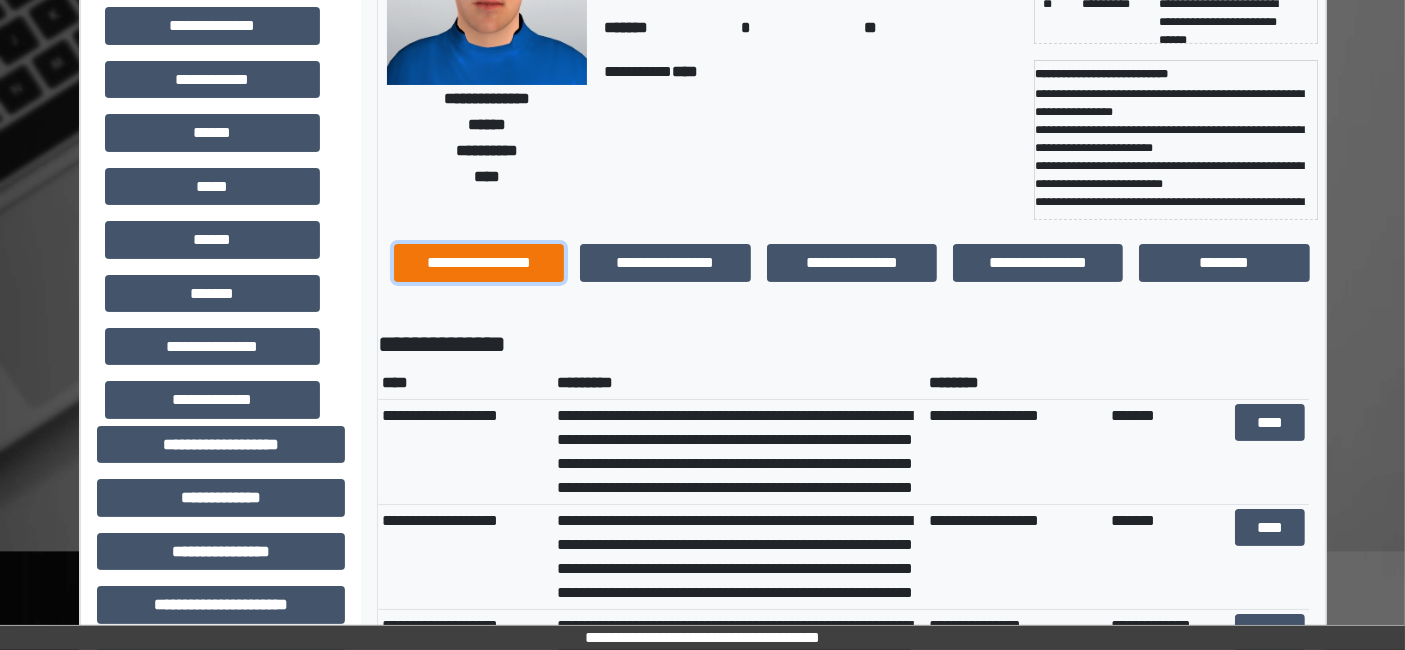 click on "**********" at bounding box center [479, 262] 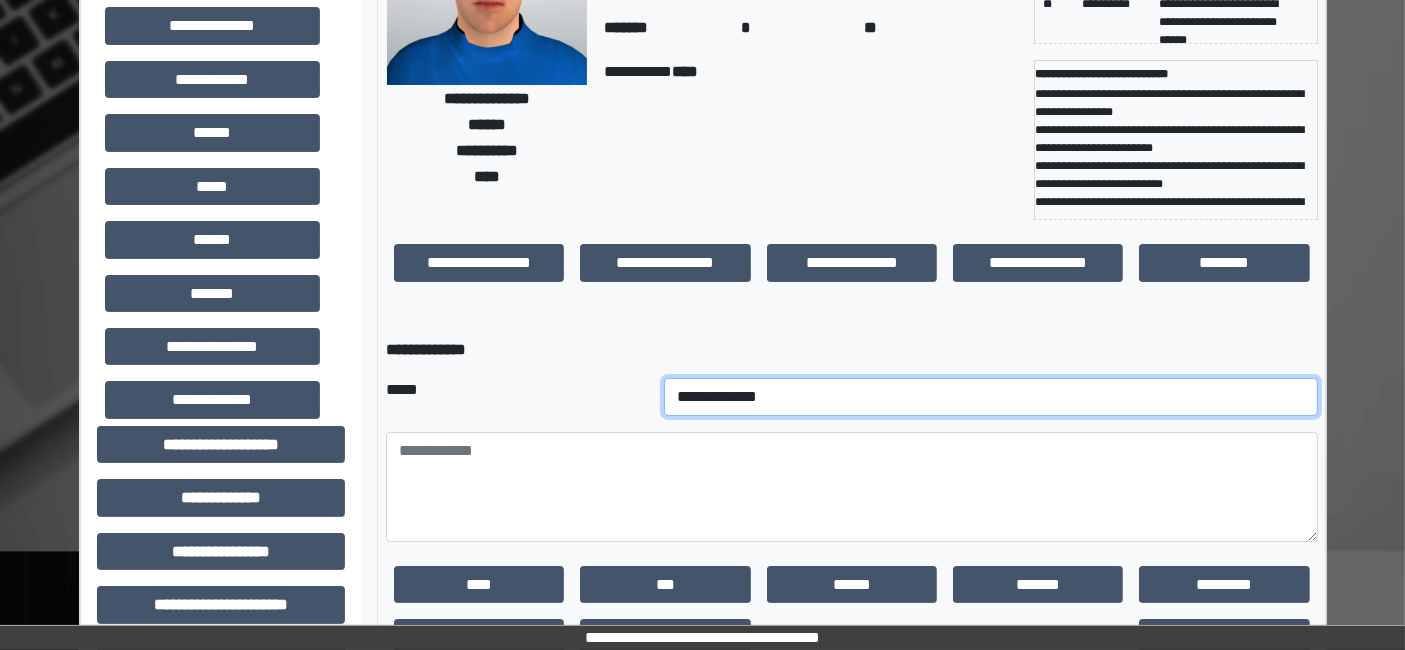 click on "**********" at bounding box center (990, 397) 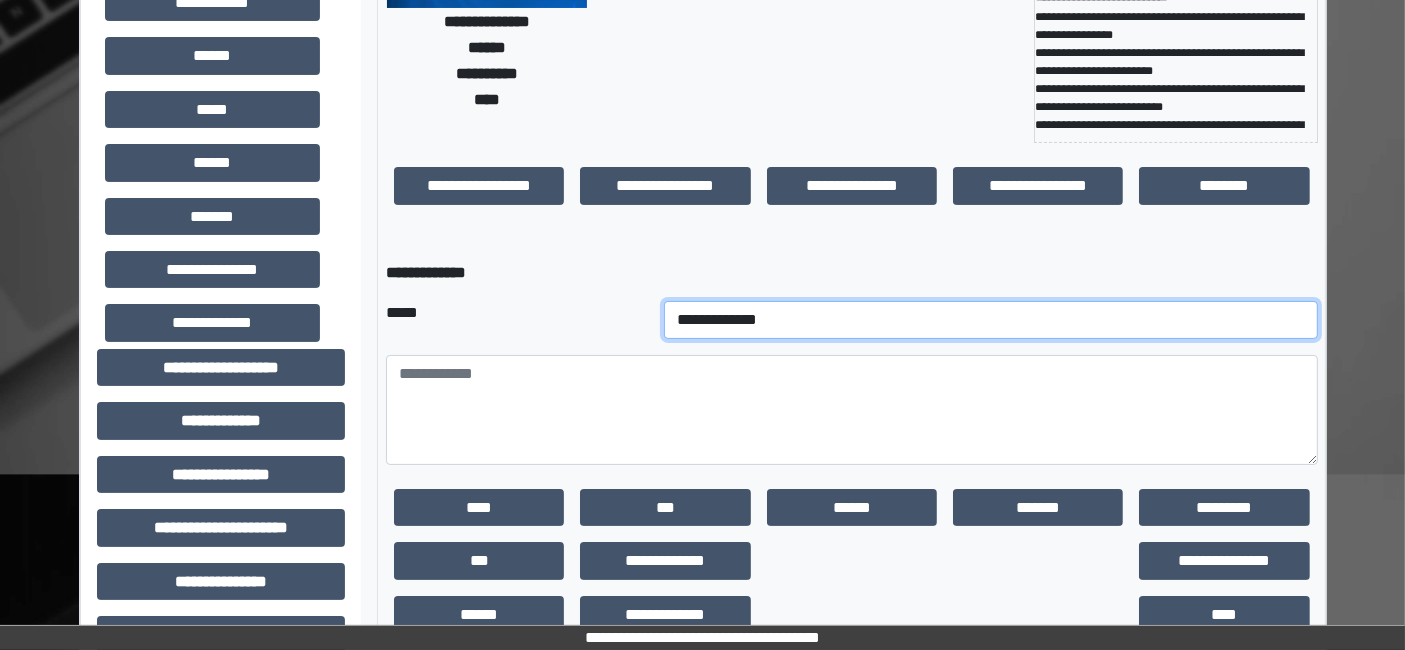 scroll, scrollTop: 333, scrollLeft: 0, axis: vertical 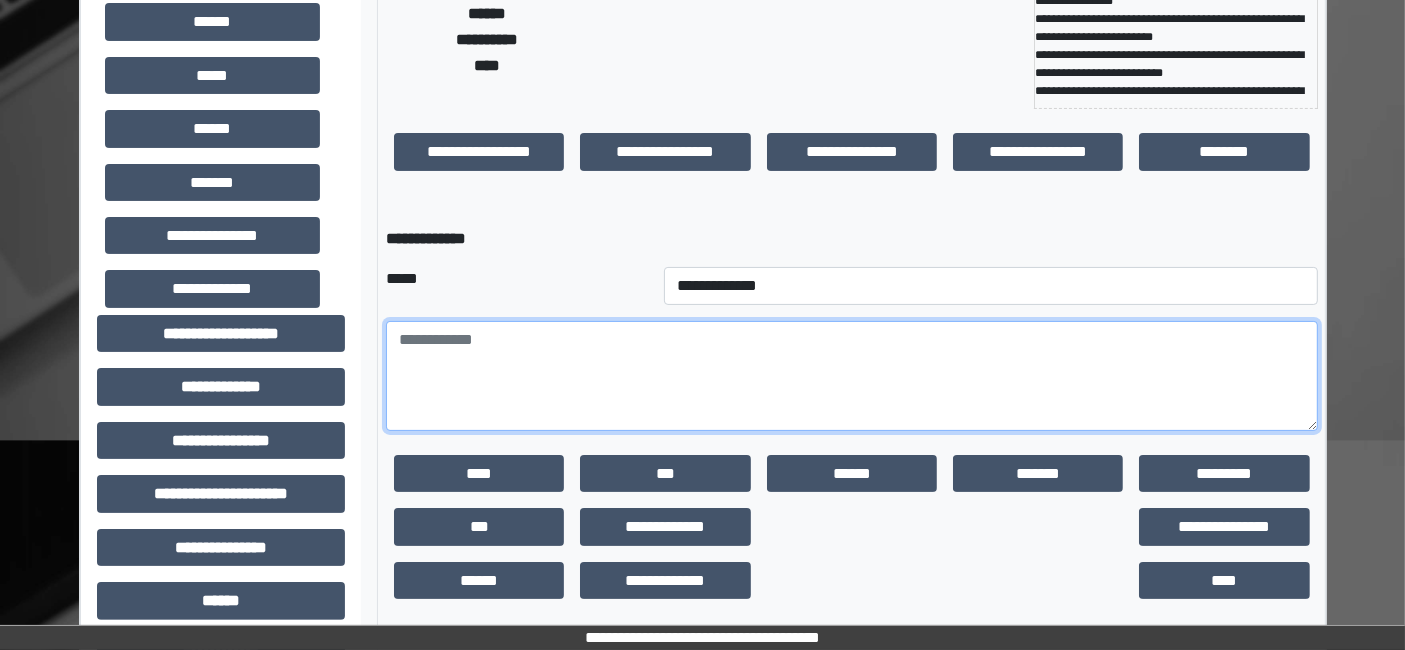 paste on "**********" 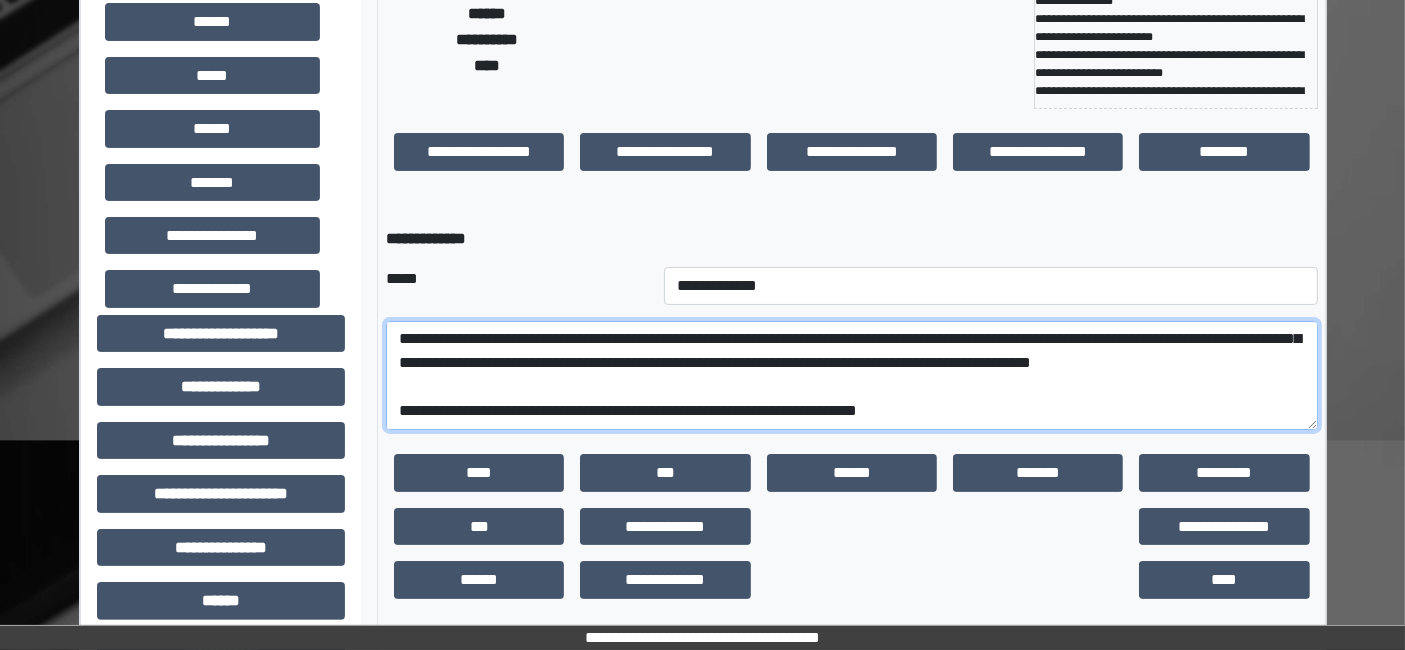 scroll, scrollTop: 167, scrollLeft: 0, axis: vertical 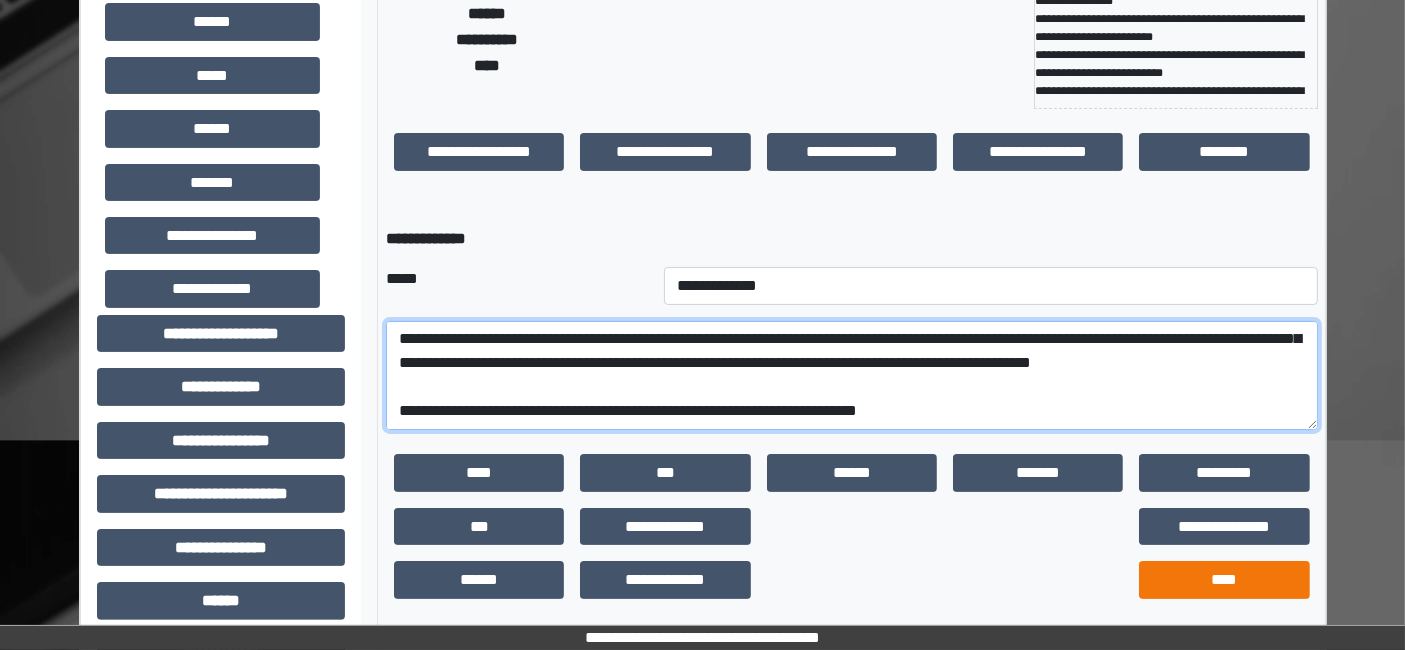 type on "**********" 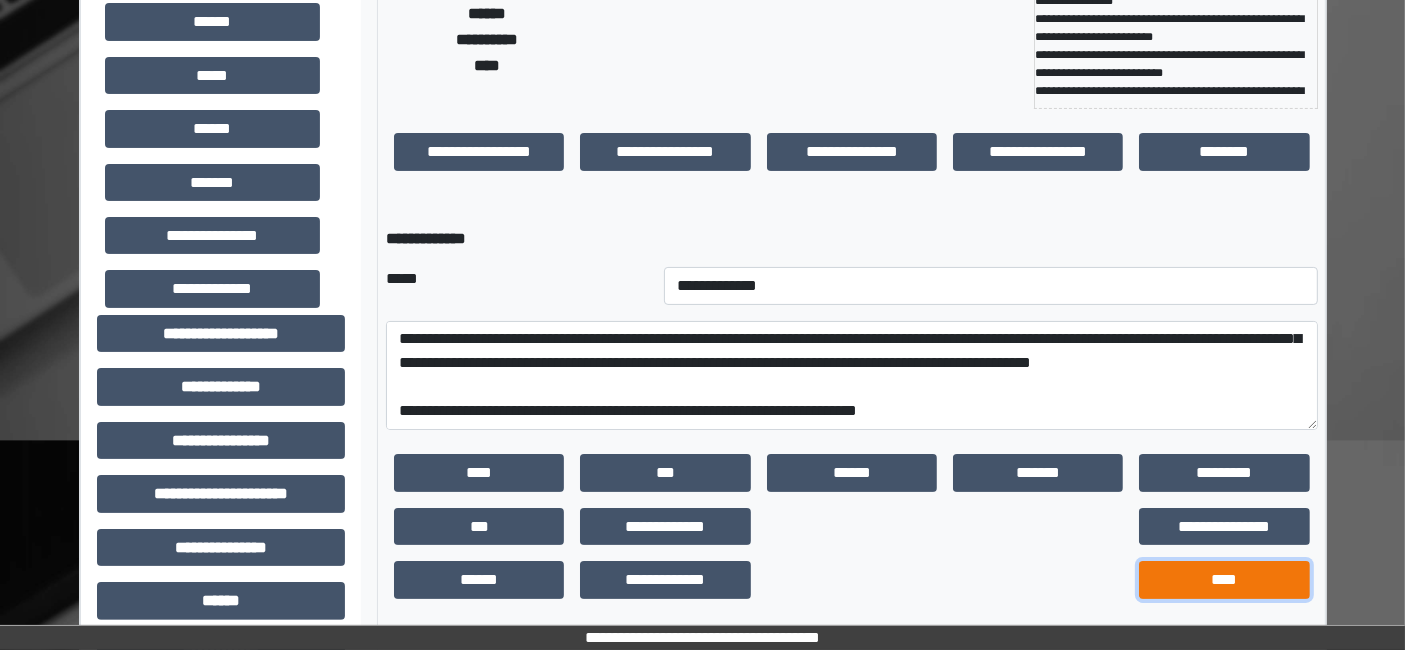 click on "****" at bounding box center (1224, 579) 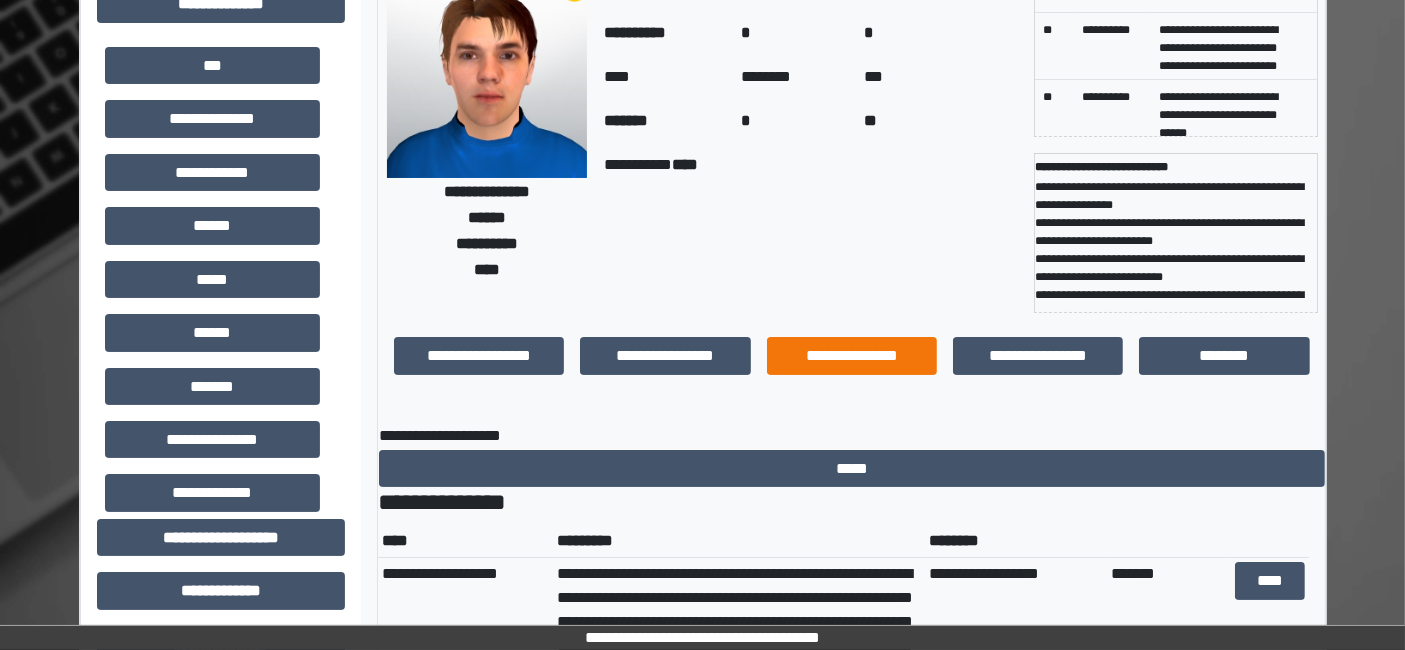 scroll, scrollTop: 222, scrollLeft: 0, axis: vertical 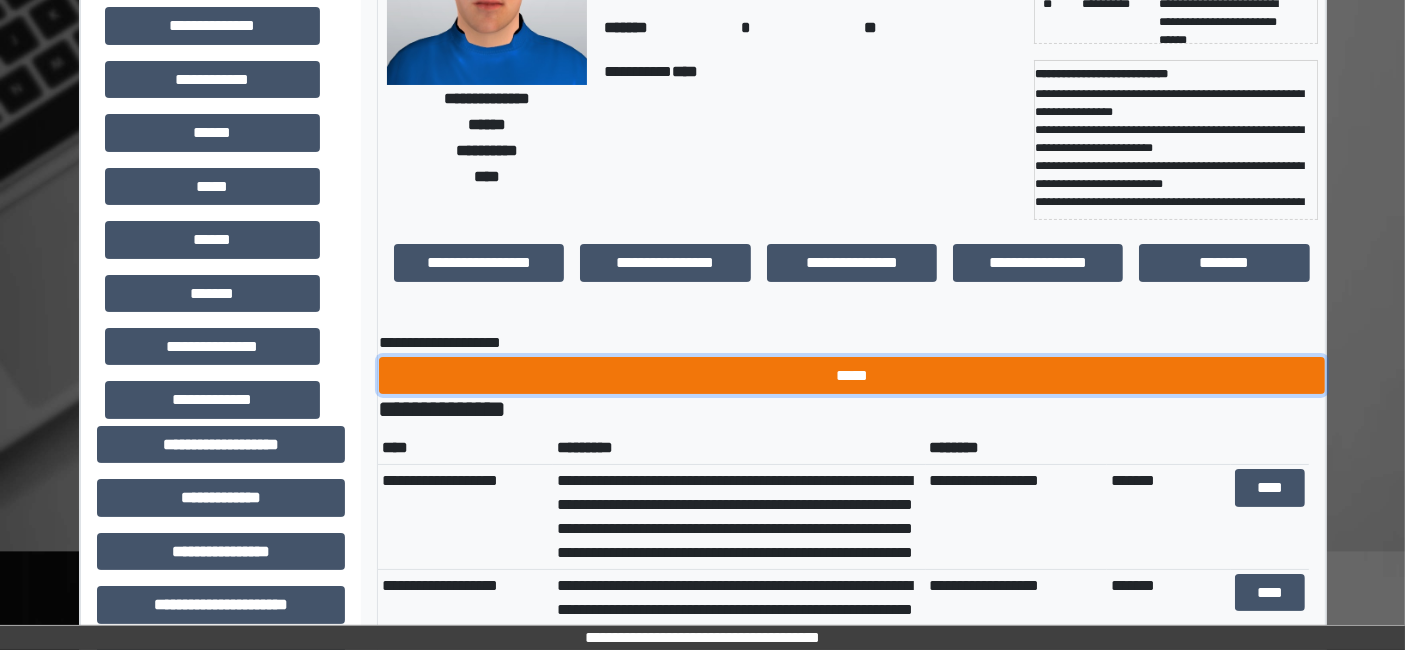 click on "*****" at bounding box center (852, 375) 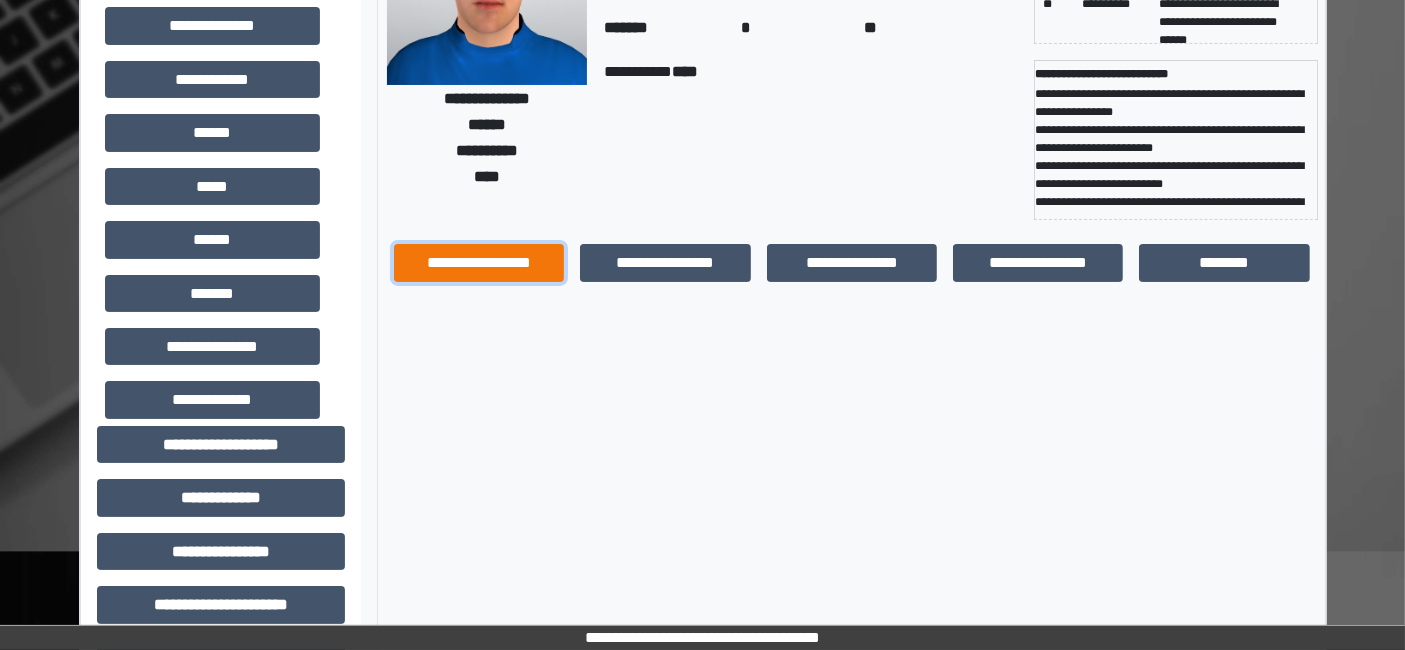 click on "**********" at bounding box center (479, 262) 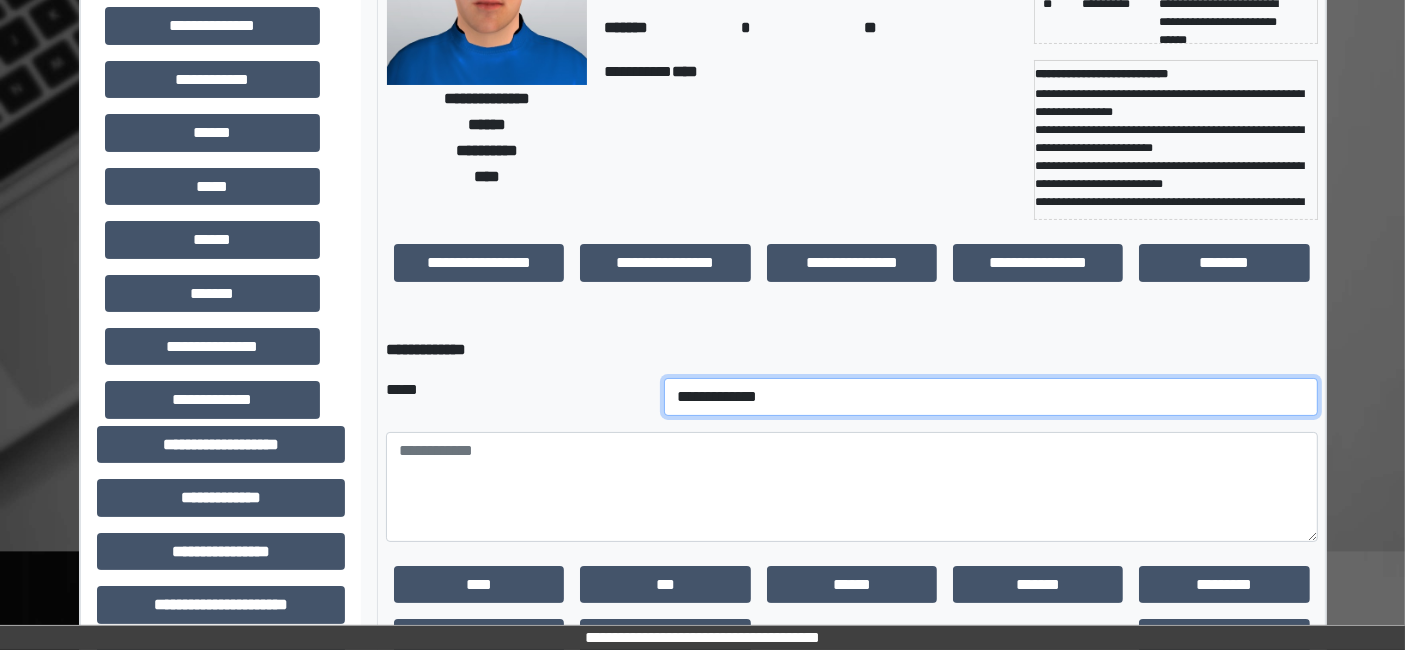 click on "**********" at bounding box center [990, 397] 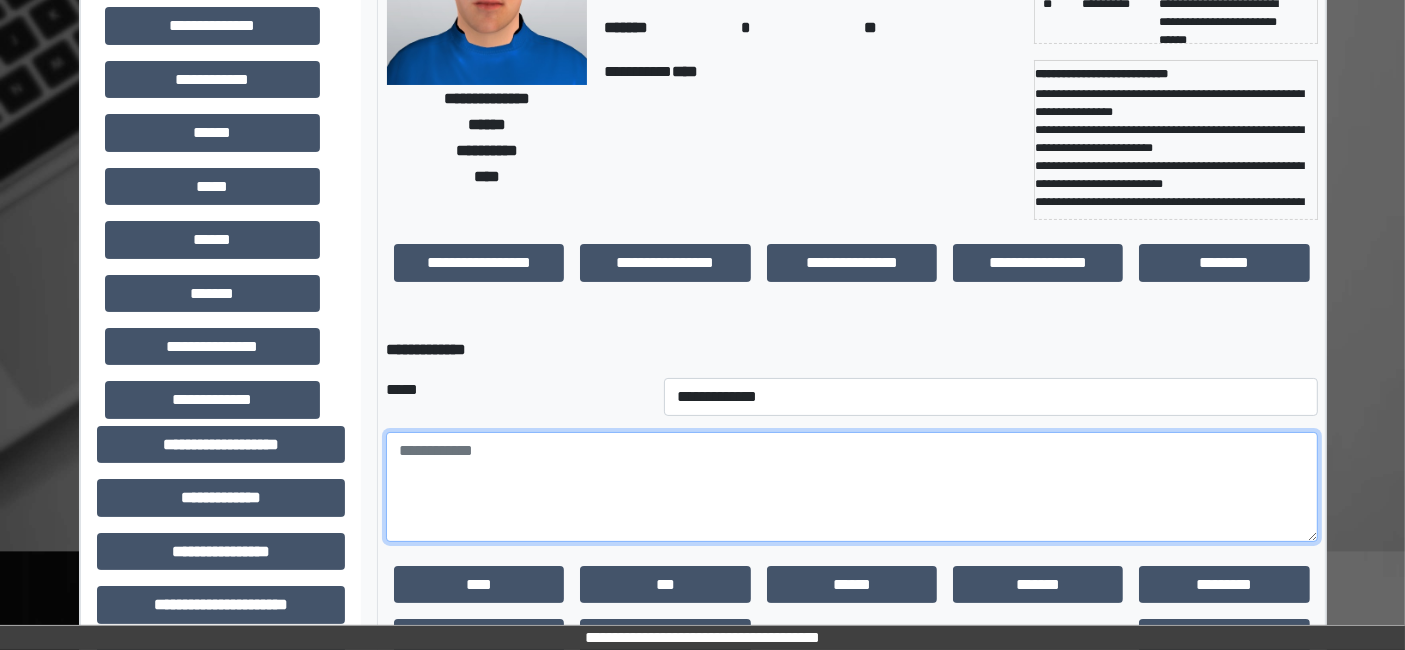 drag, startPoint x: 587, startPoint y: 492, endPoint x: 581, endPoint y: 503, distance: 12.529964 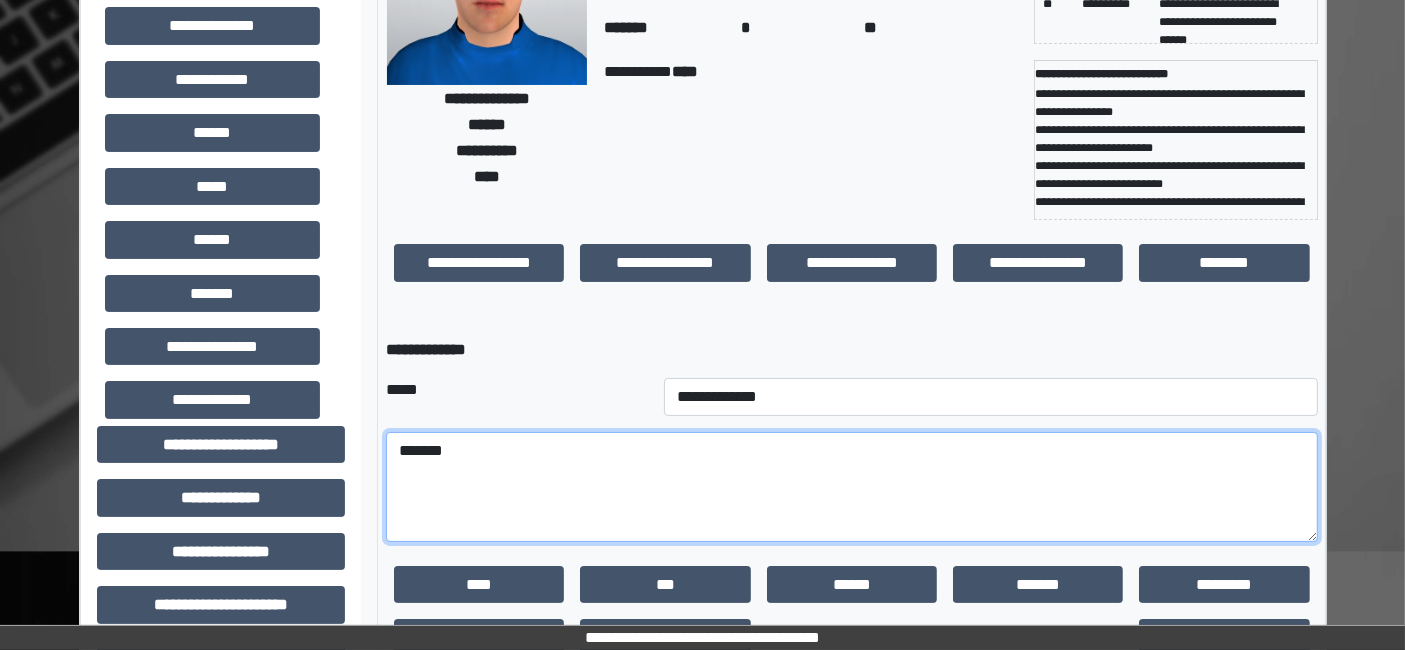 click on "******" at bounding box center (852, 487) 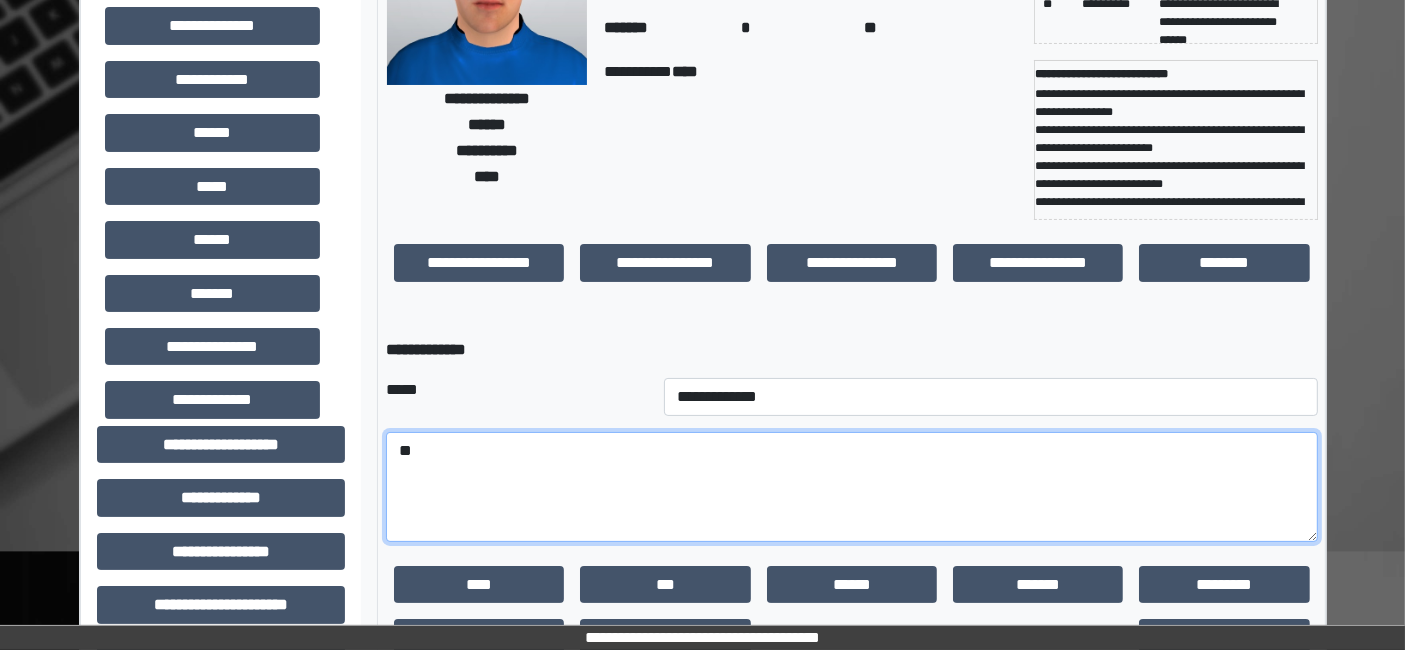 type on "*" 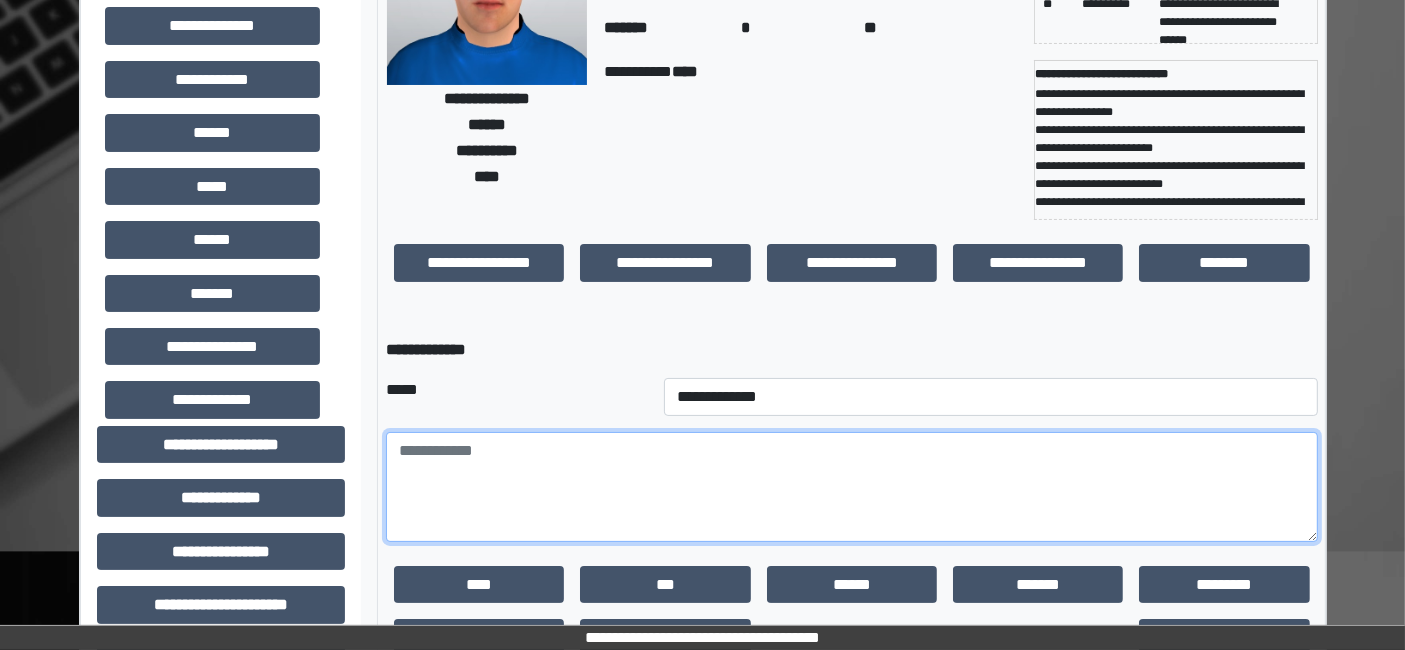 paste on "**********" 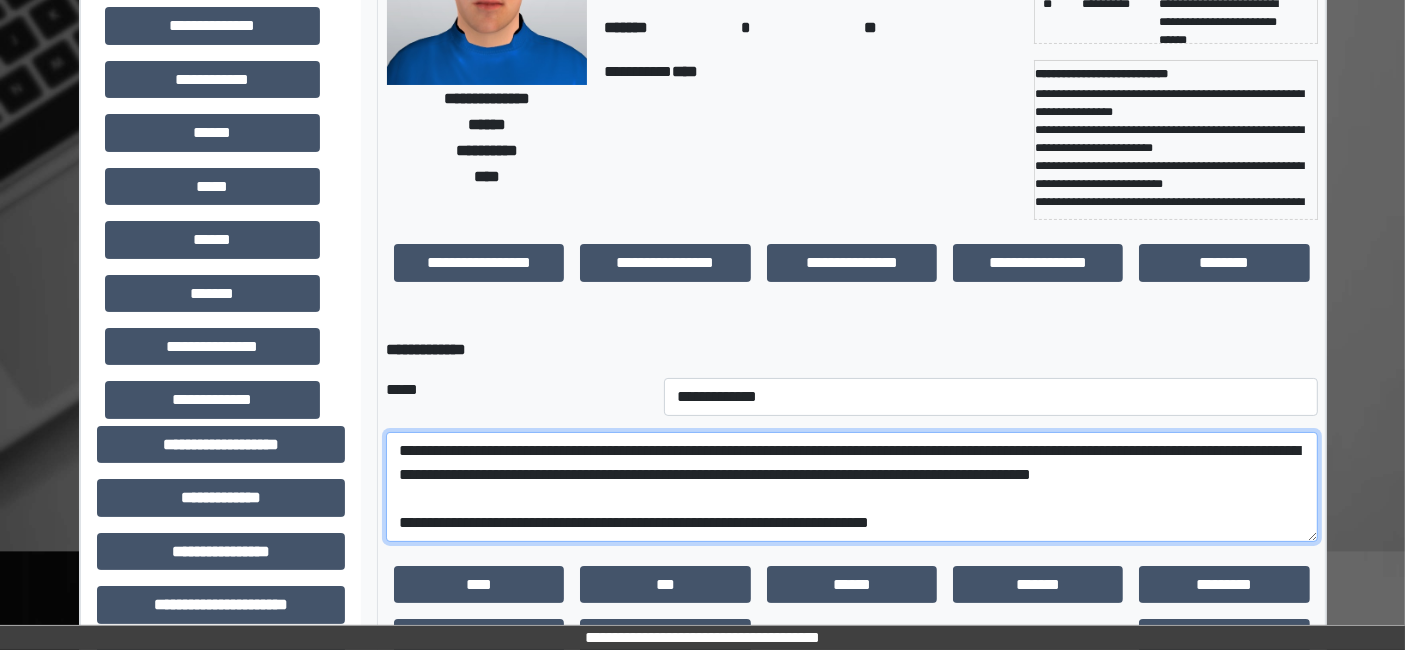 scroll, scrollTop: 64, scrollLeft: 0, axis: vertical 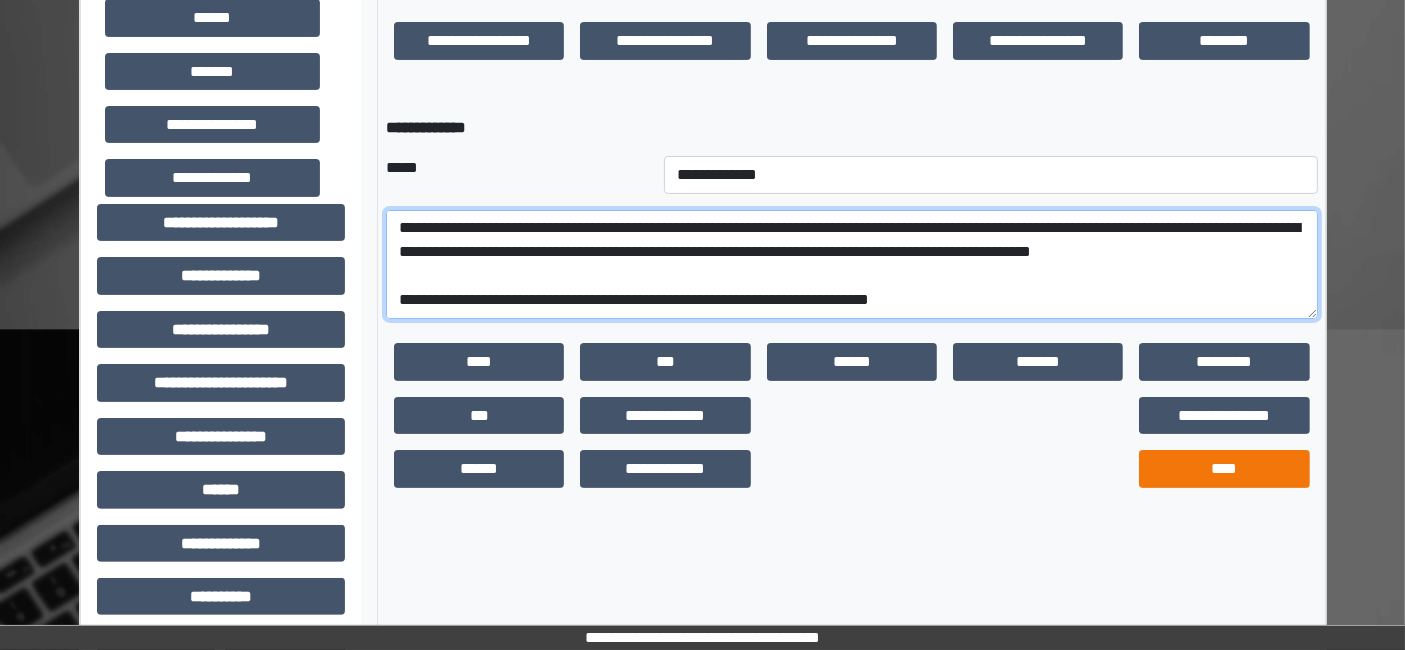 type on "**********" 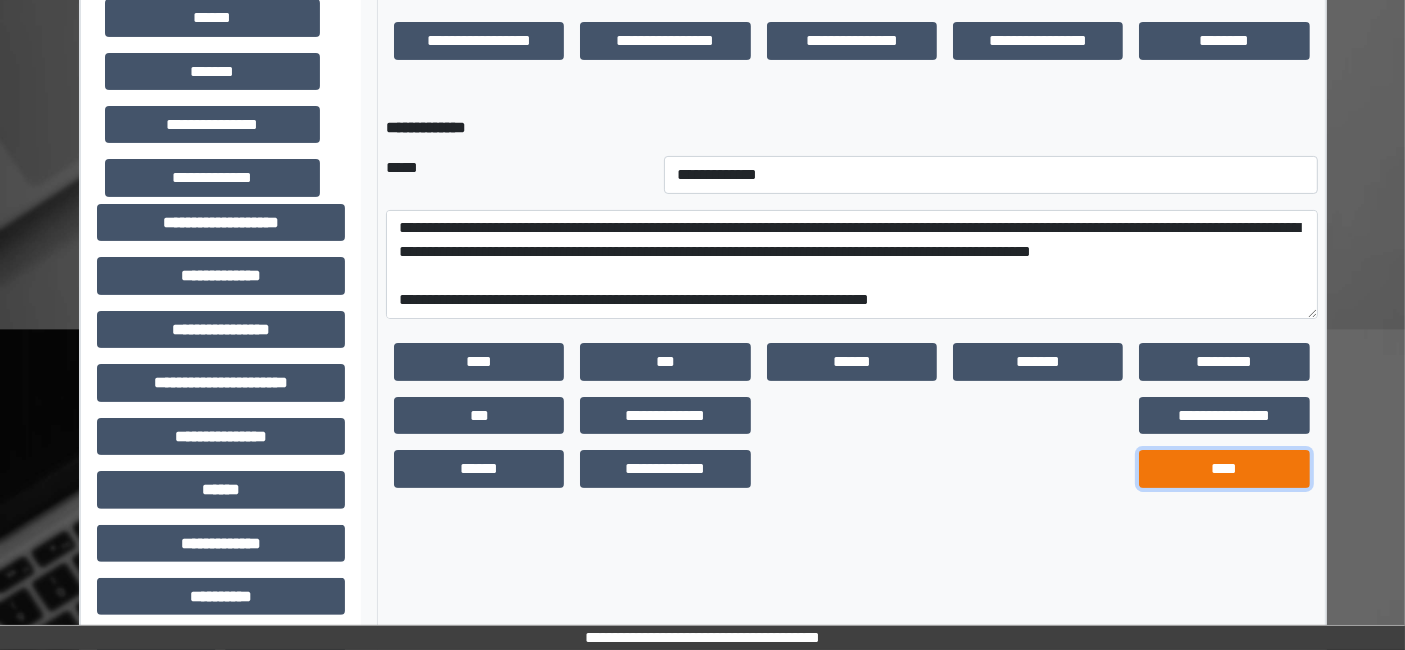 click on "****" at bounding box center [1224, 468] 